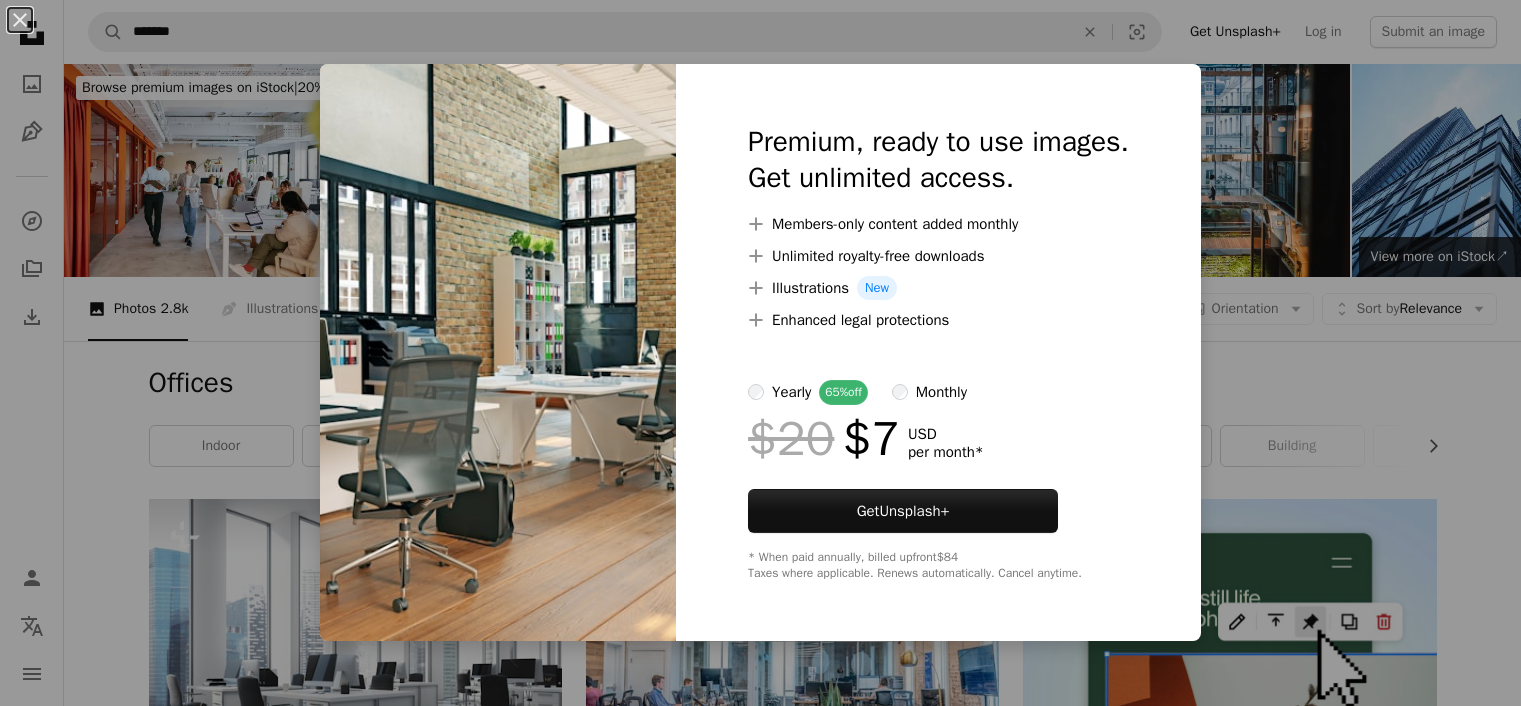 scroll, scrollTop: 23916, scrollLeft: 0, axis: vertical 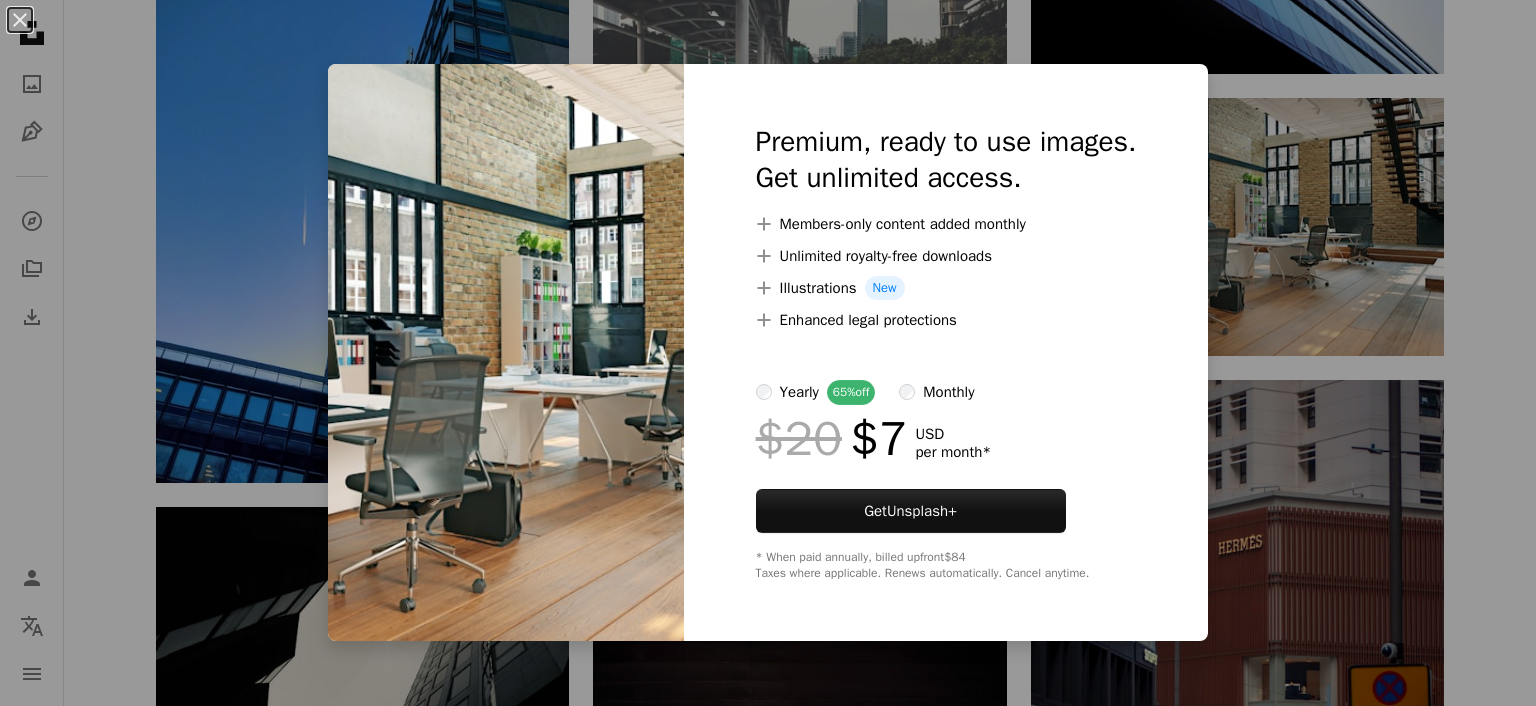 click on "An X shape Premium, ready to use images. Get unlimited access. A plus sign Members-only content added monthly A plus sign Unlimited royalty-free downloads A plus sign Illustrations  New A plus sign Enhanced legal protections yearly 65%  off monthly $20   $7 USD per month * Get  Unsplash+ * When paid annually, billed upfront  $84 Taxes where applicable. Renews automatically. Cancel anytime." at bounding box center (768, 353) 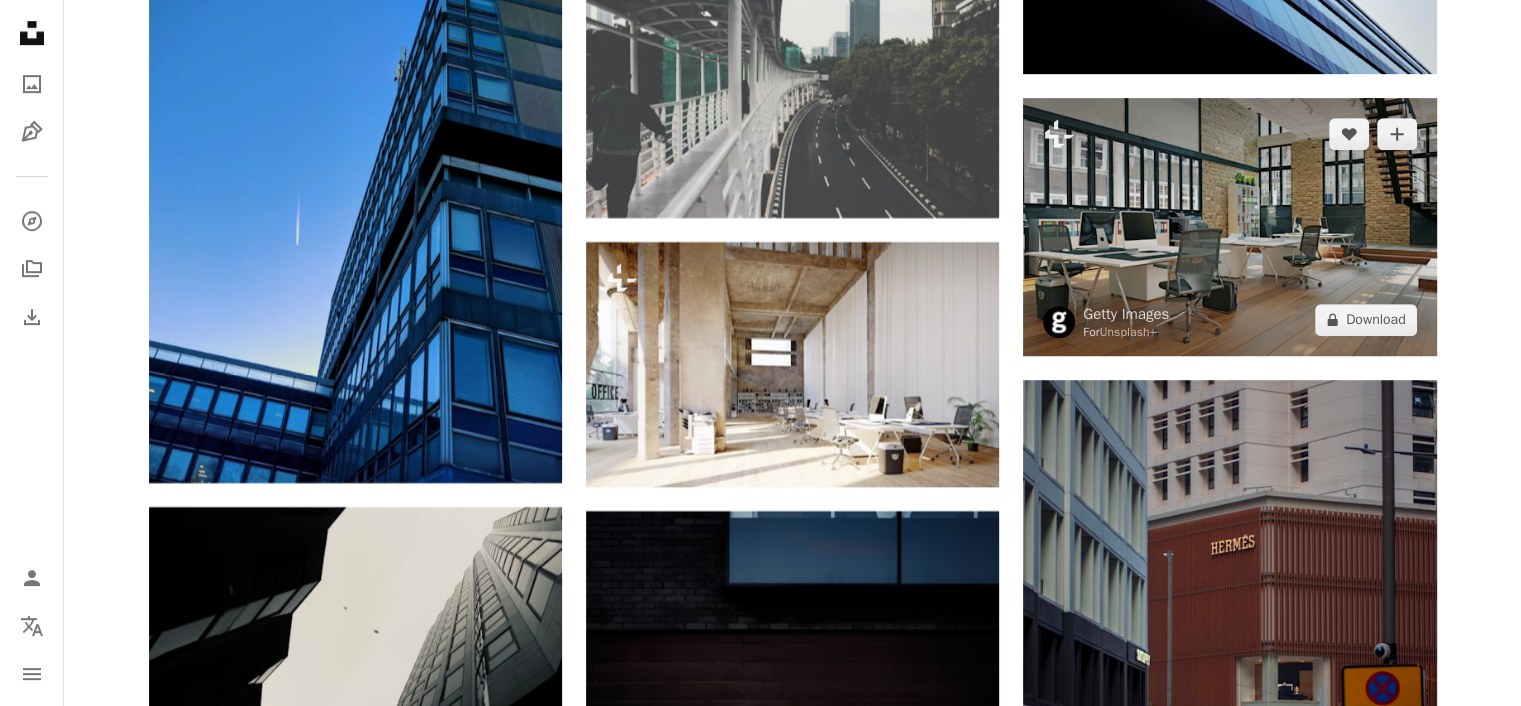 click at bounding box center (1229, 226) 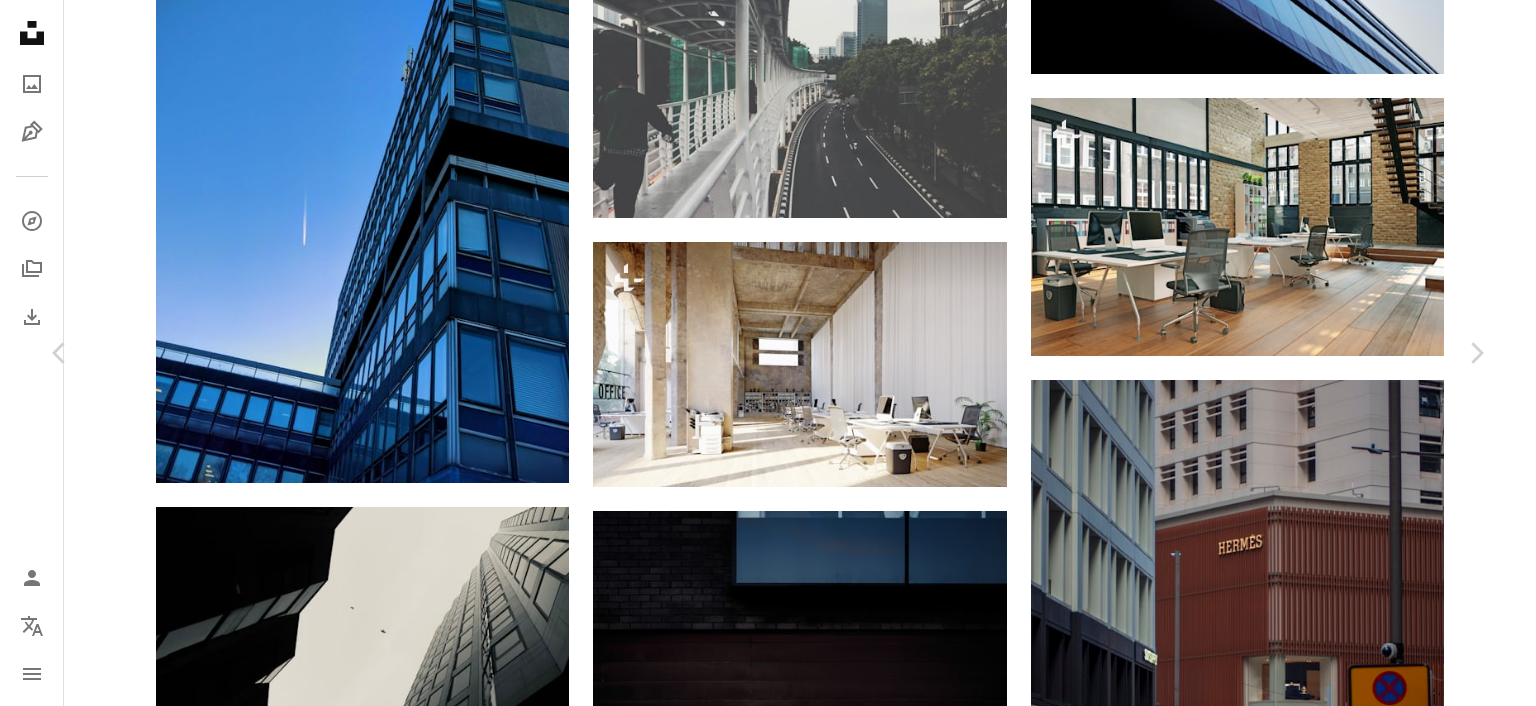 click on "An X shape" at bounding box center [20, 20] 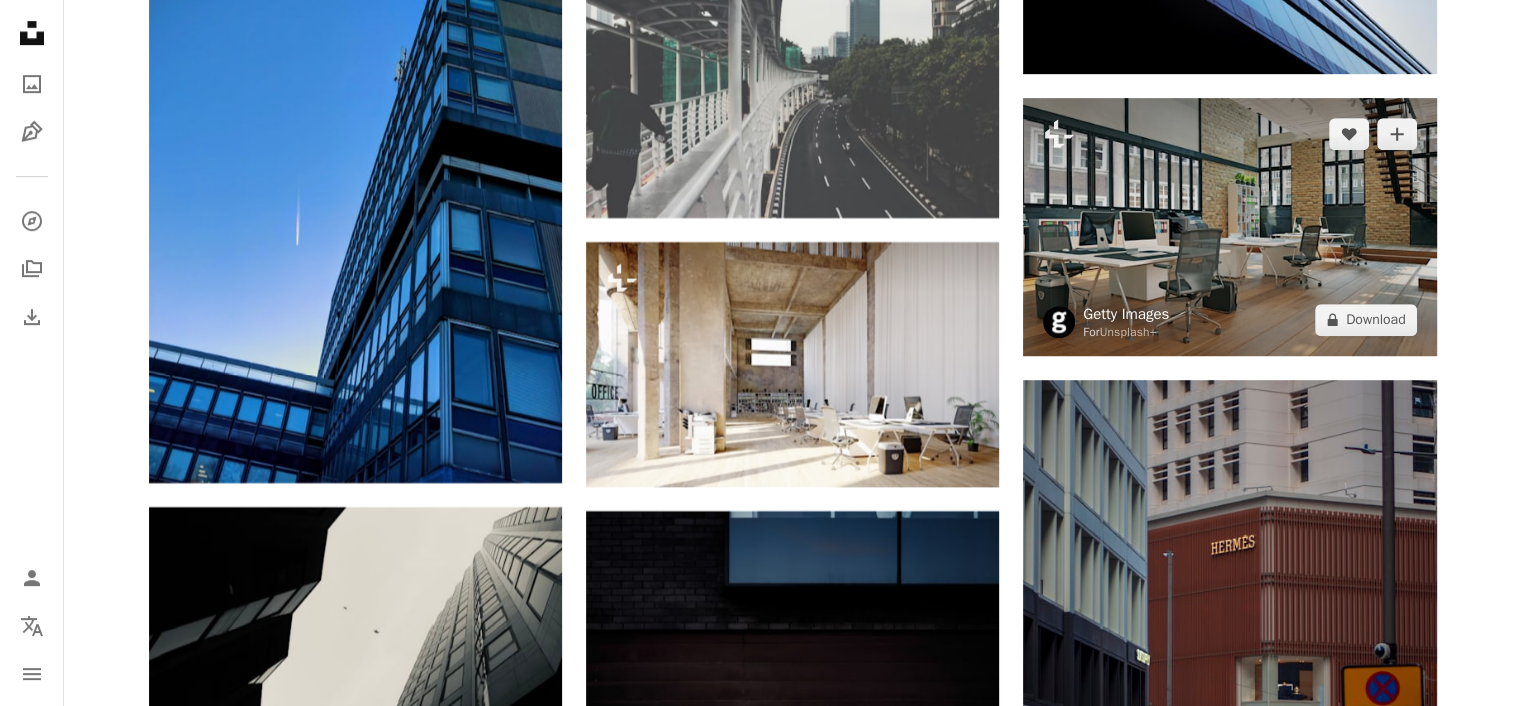 click on "Getty Images" at bounding box center [1126, 314] 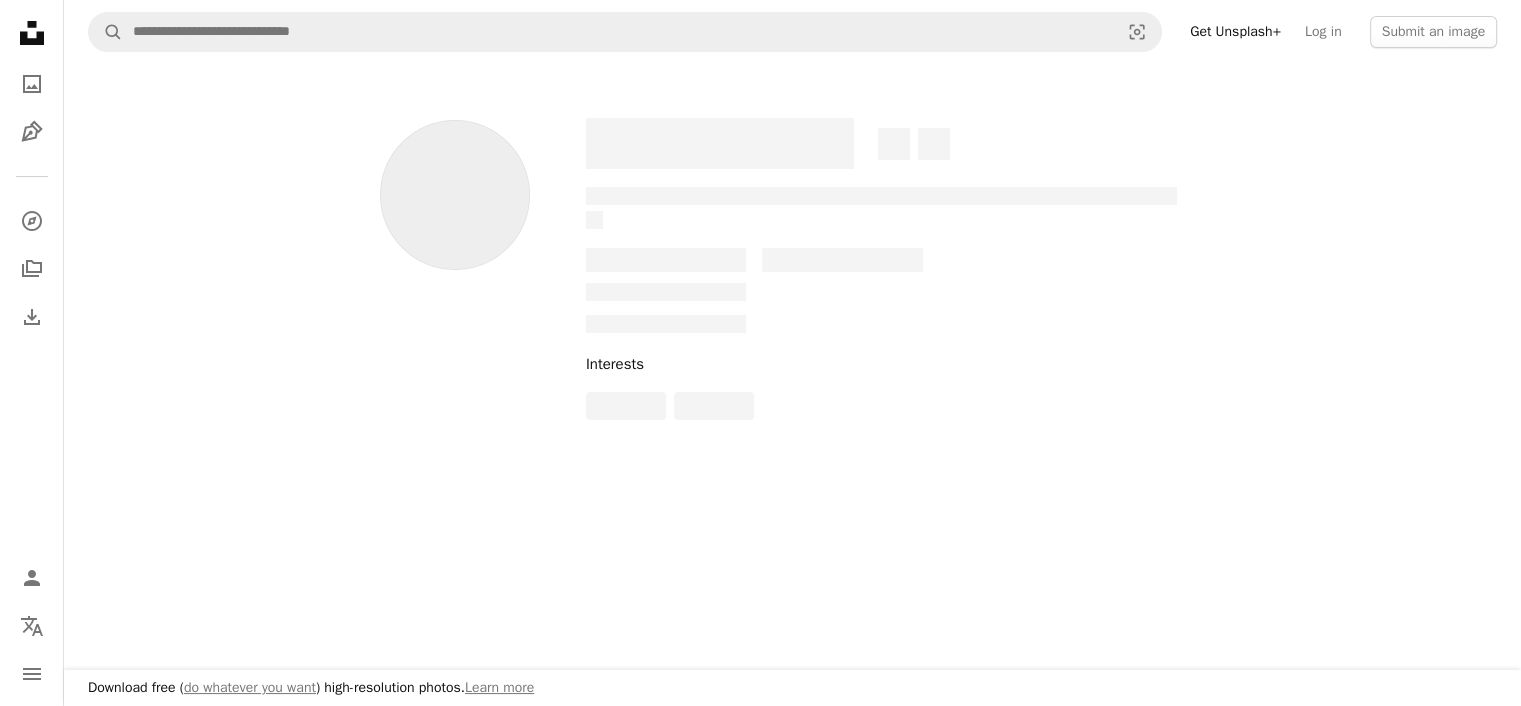 scroll, scrollTop: 0, scrollLeft: 0, axis: both 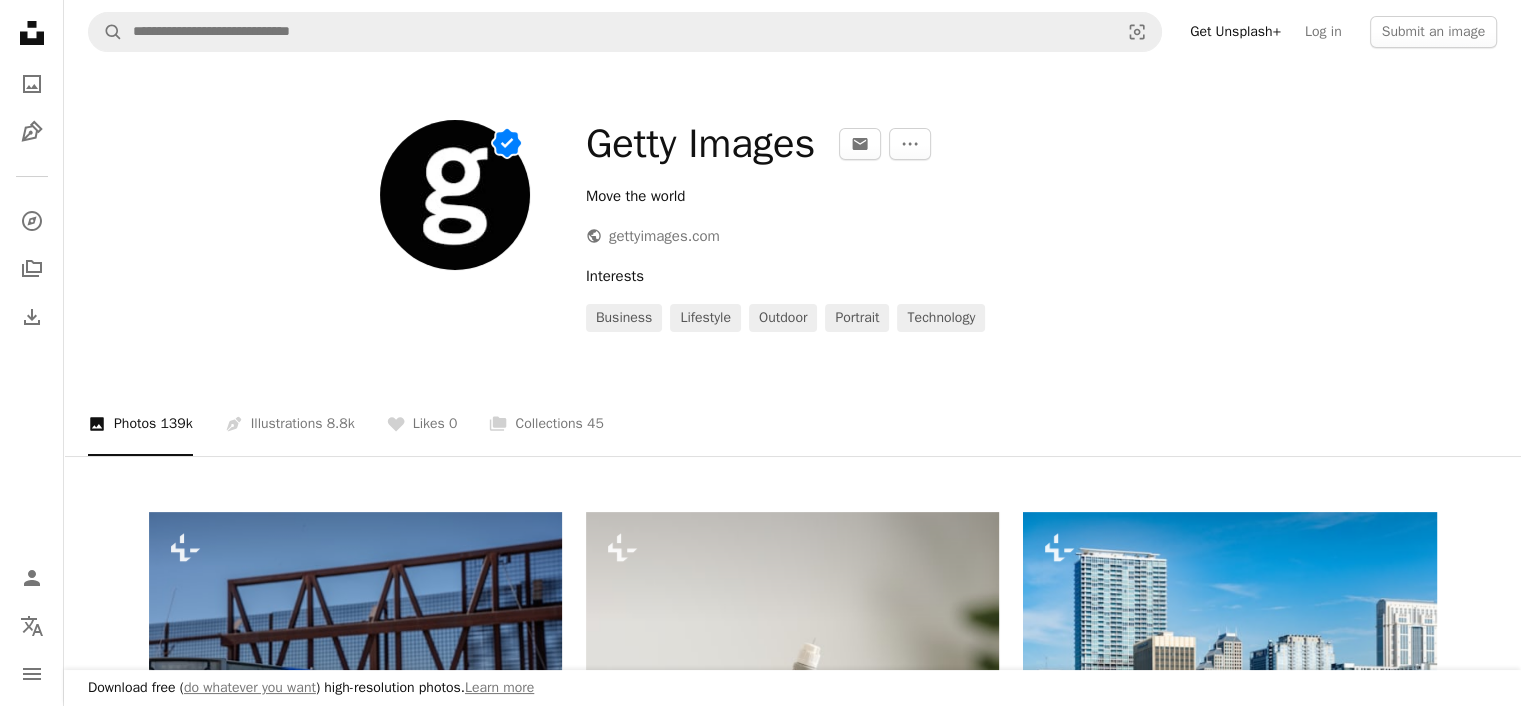 click on "Get Unsplash+" at bounding box center (1235, 32) 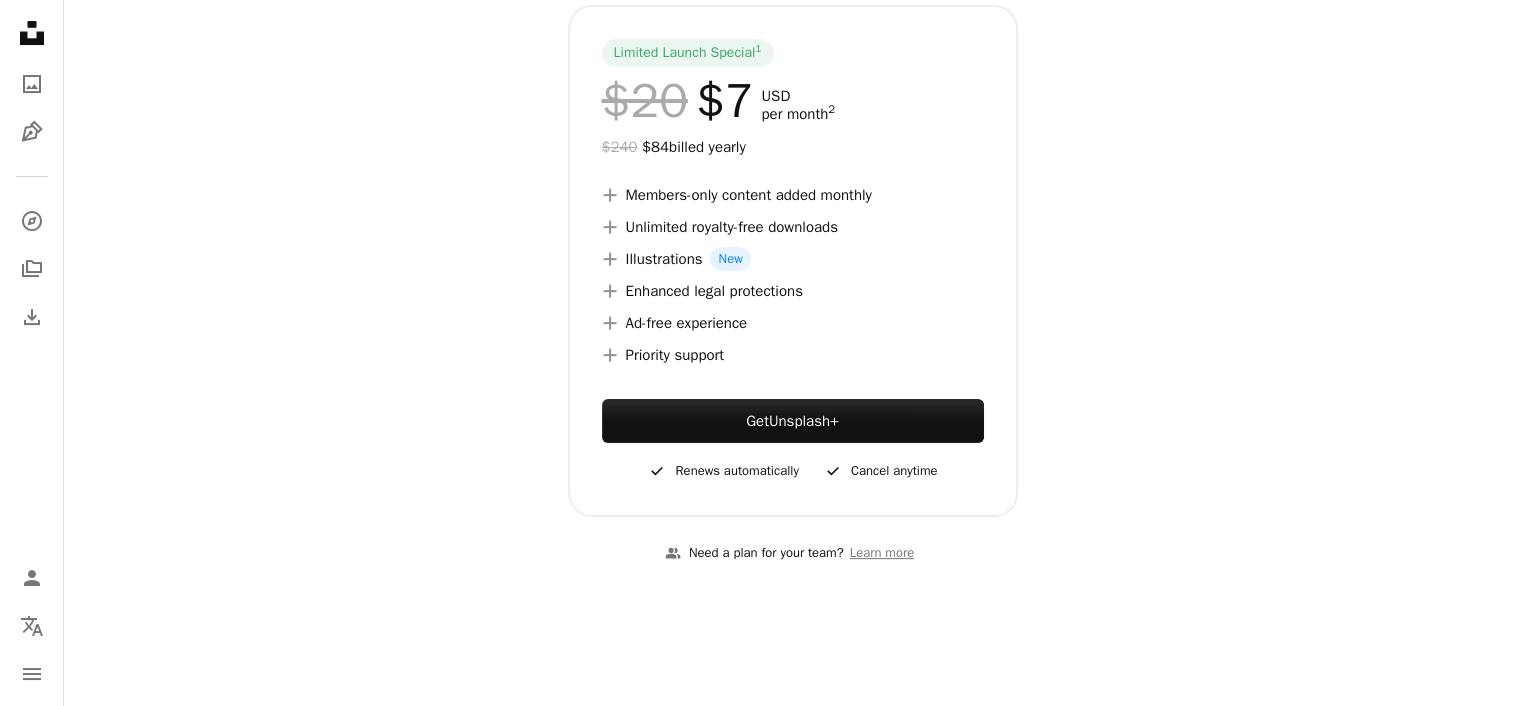 scroll, scrollTop: 0, scrollLeft: 0, axis: both 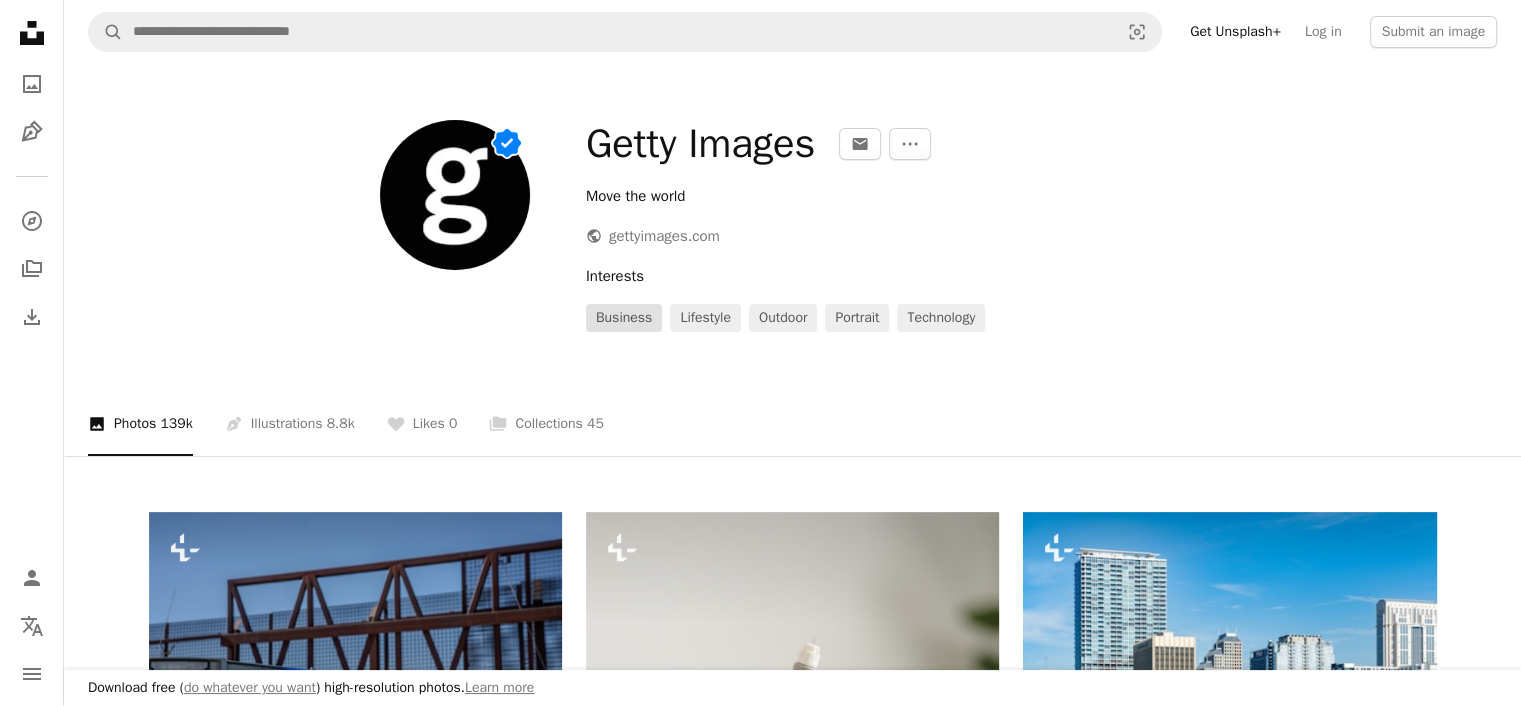 click on "business" at bounding box center [624, 318] 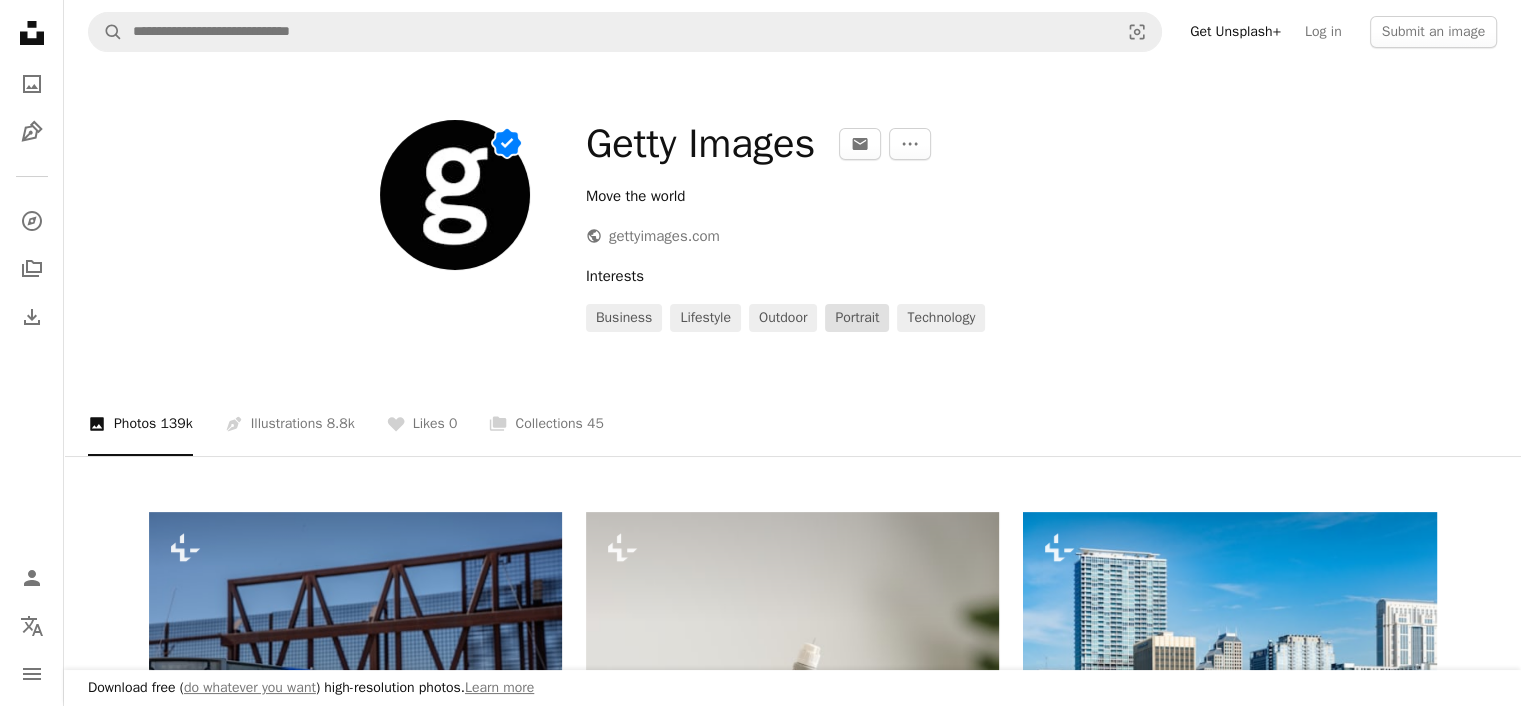 click on "portrait" at bounding box center [857, 318] 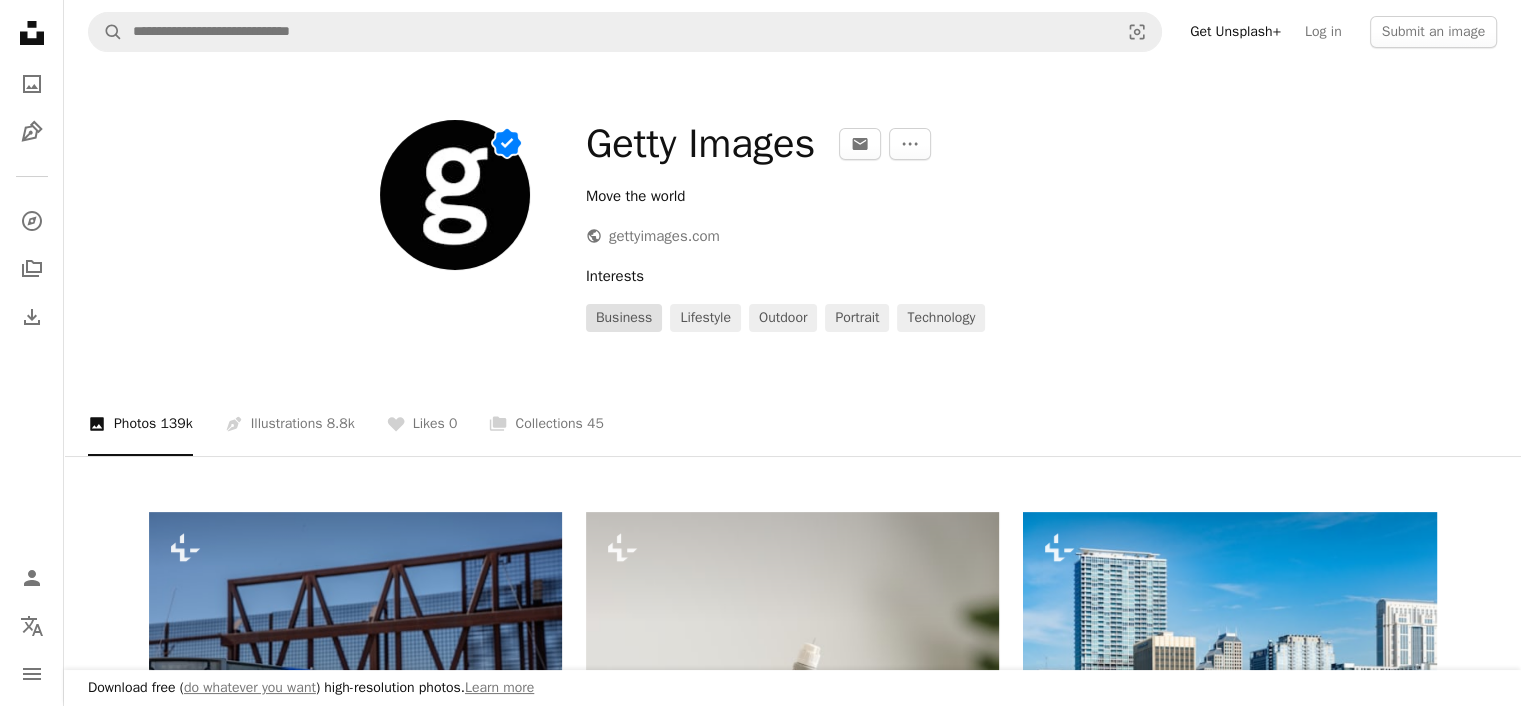 click on "business" at bounding box center [624, 318] 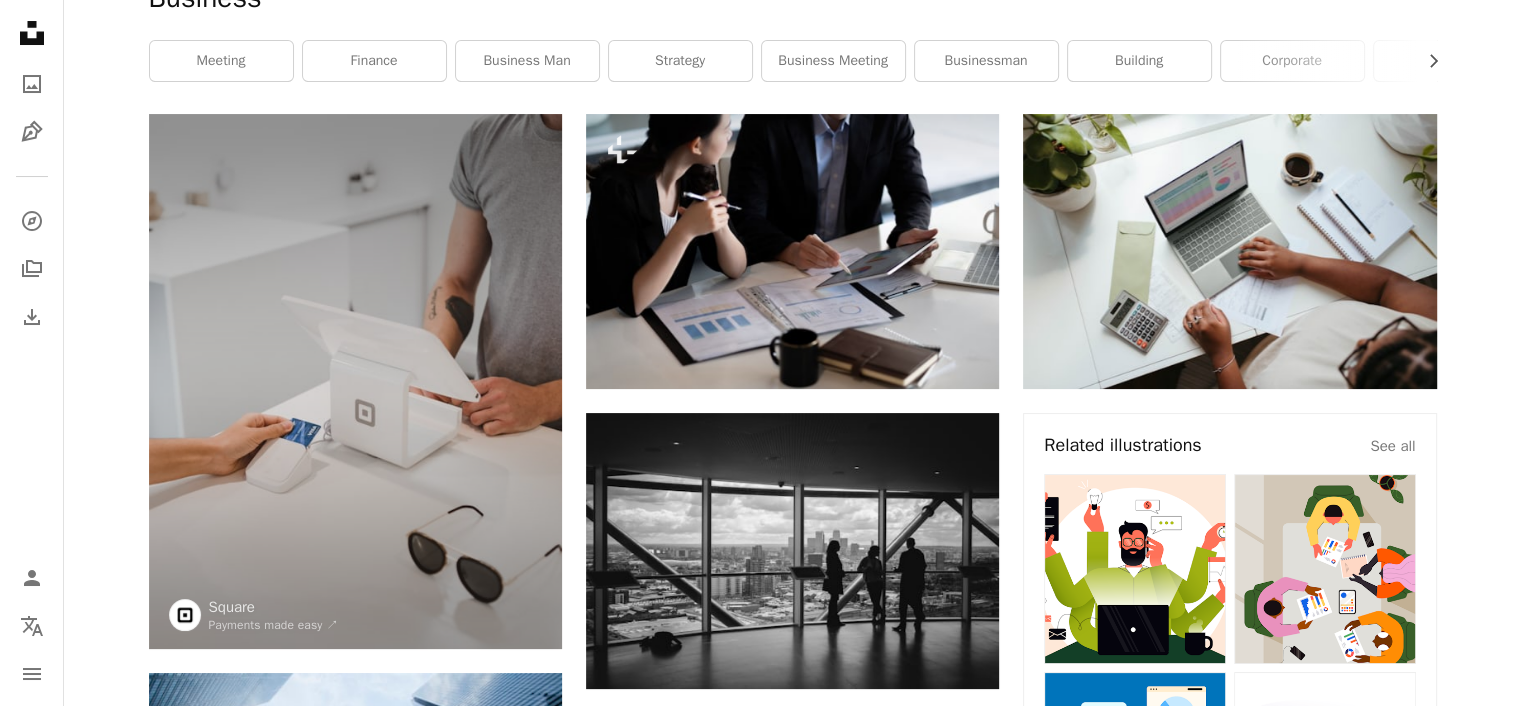 scroll, scrollTop: 0, scrollLeft: 0, axis: both 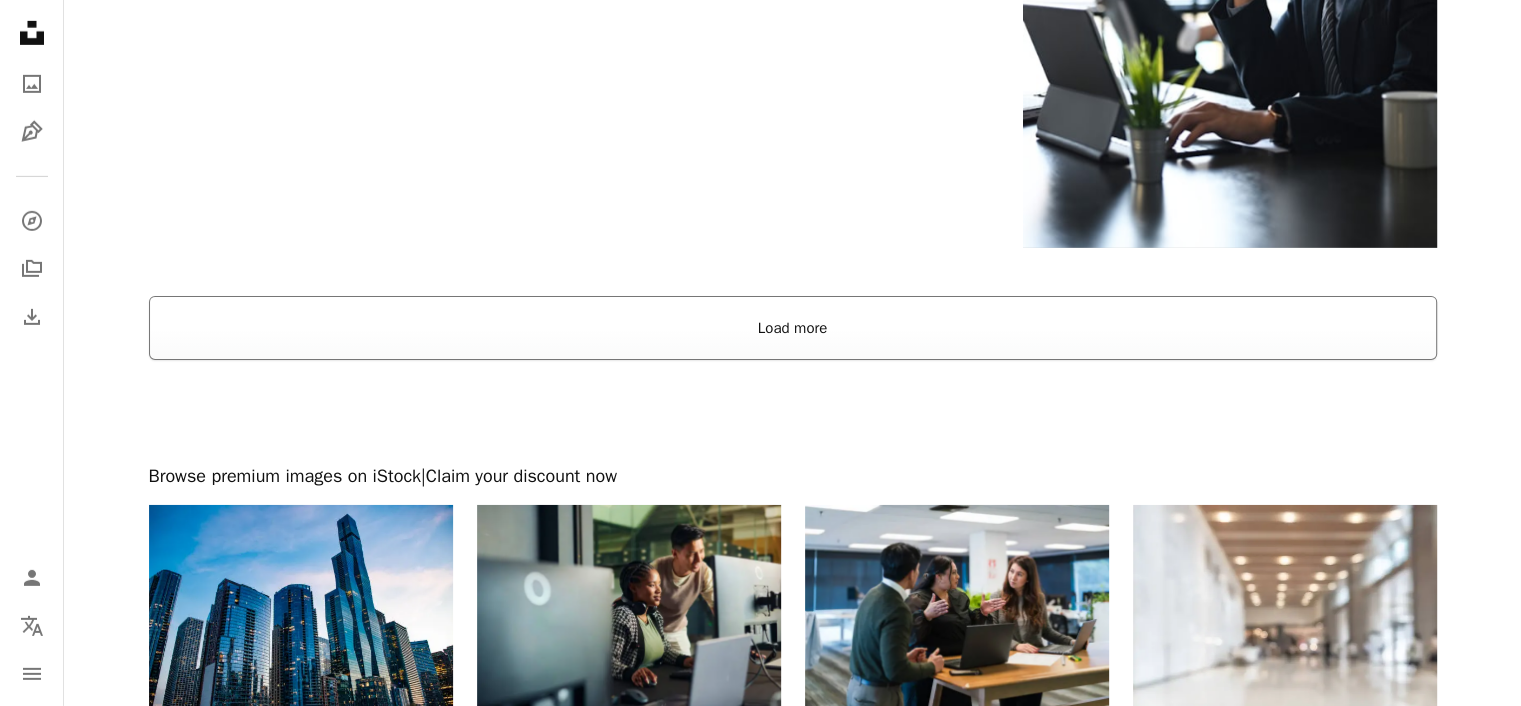 click on "Load more" at bounding box center [793, 328] 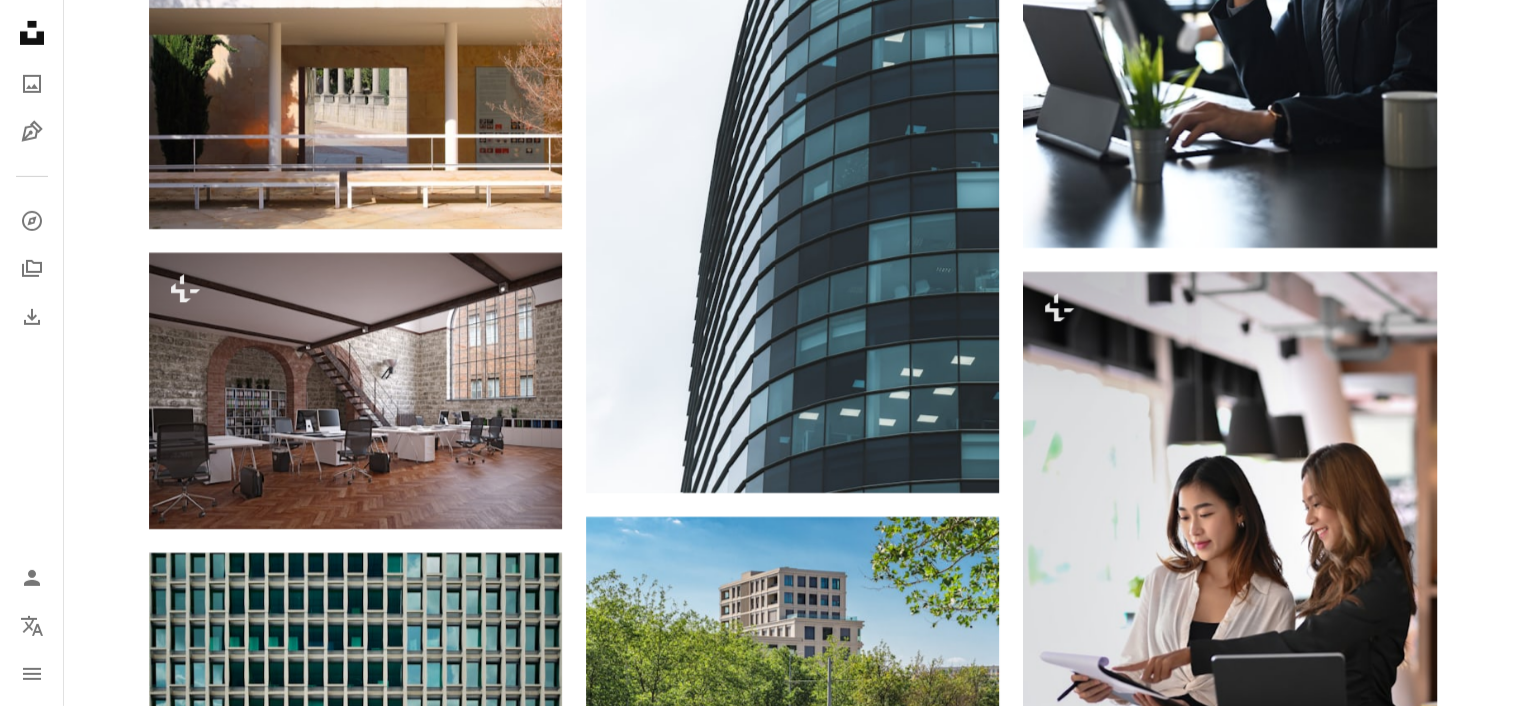 scroll, scrollTop: 29992, scrollLeft: 0, axis: vertical 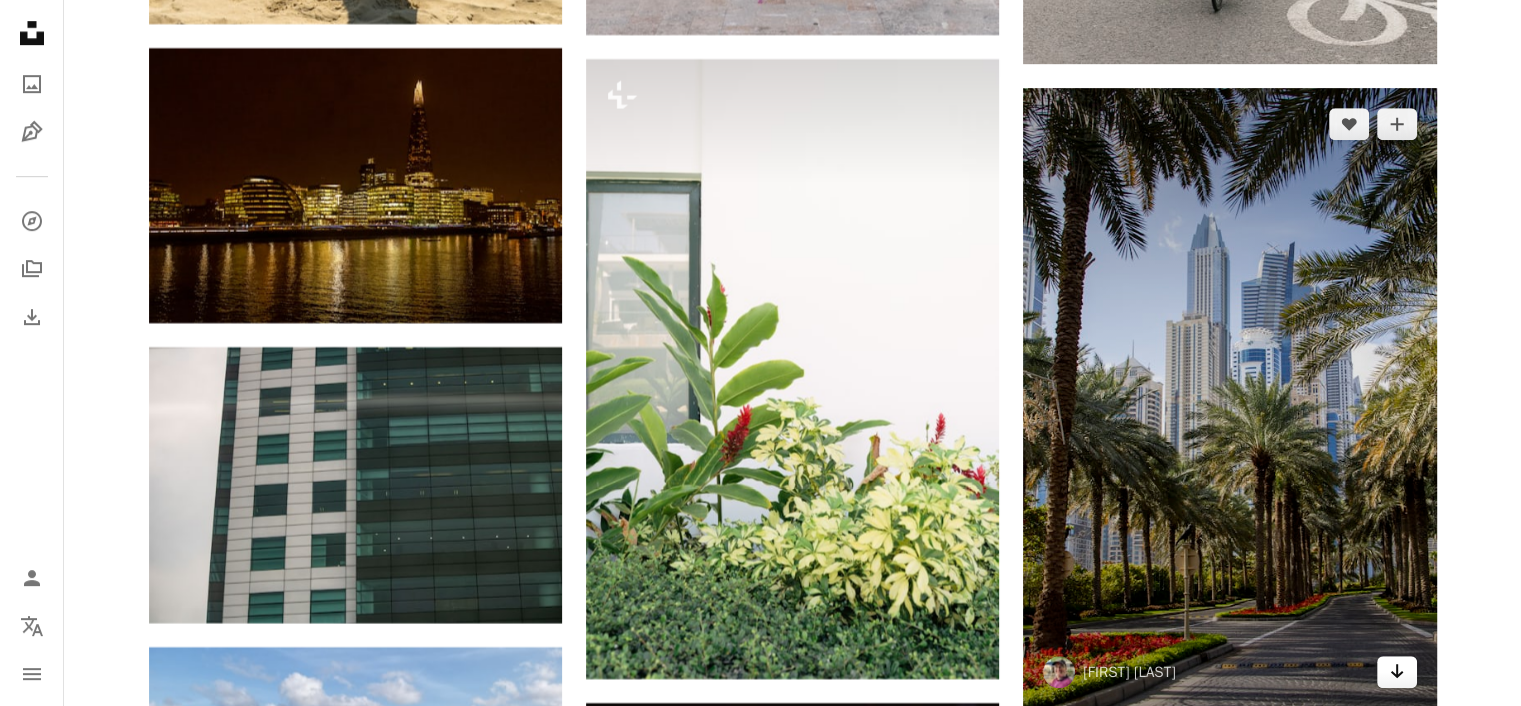 click on "Arrow pointing down" 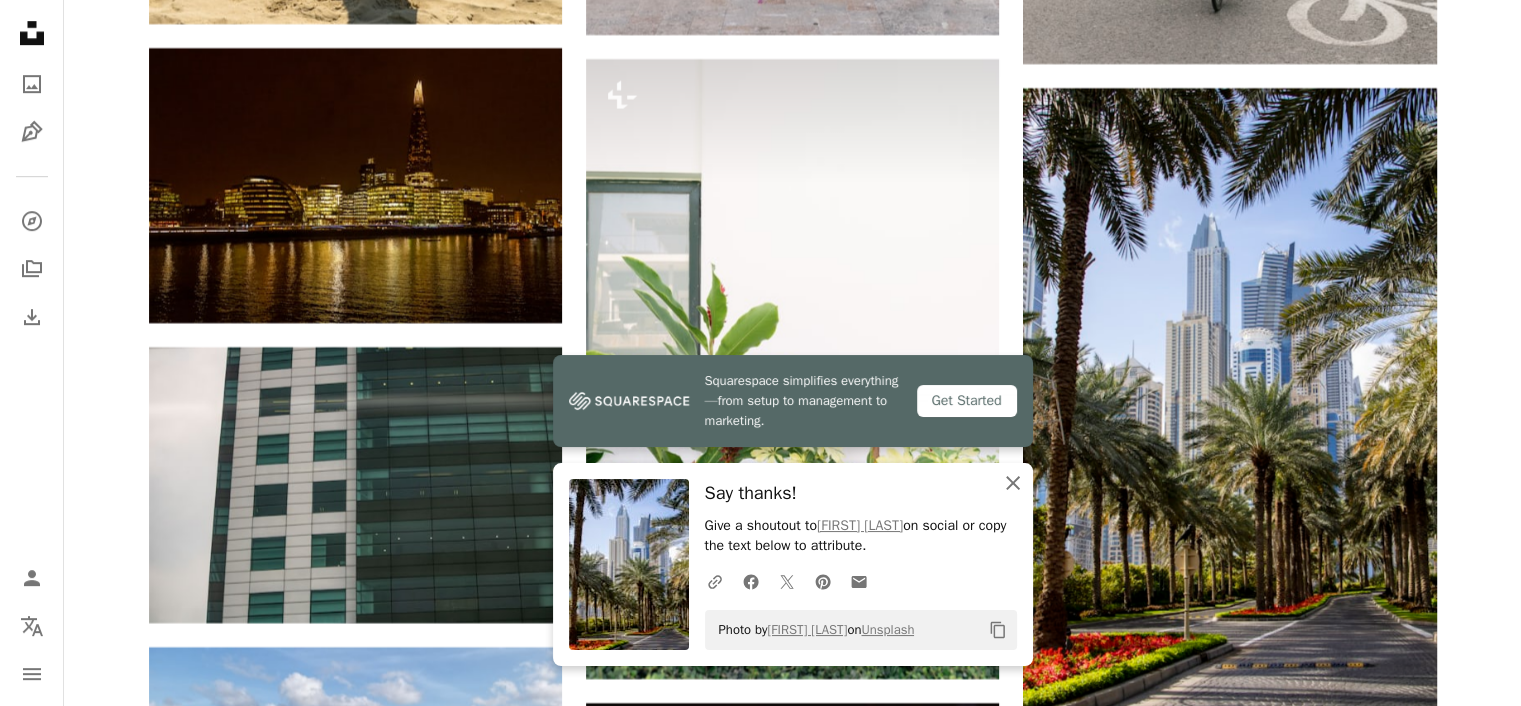 click on "An X shape" 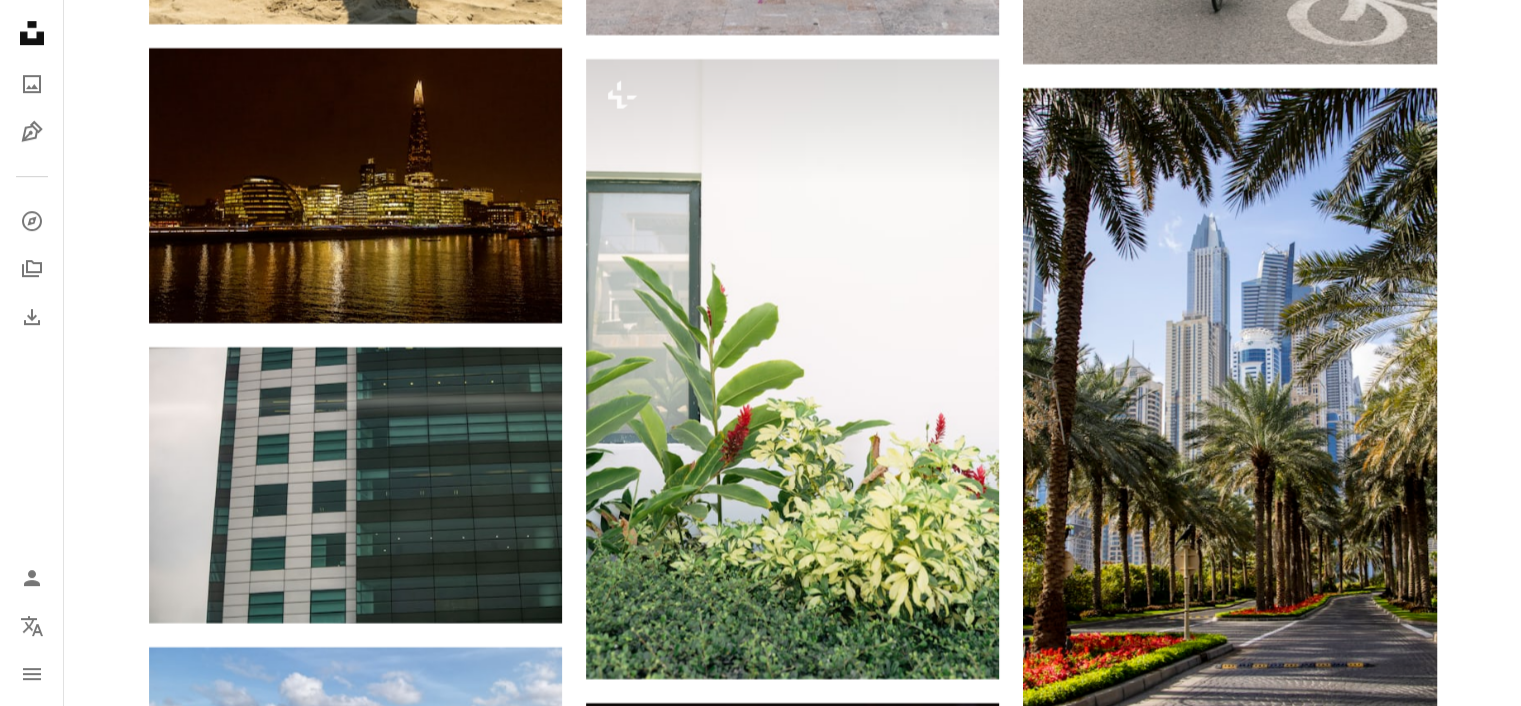 scroll, scrollTop: 39860, scrollLeft: 0, axis: vertical 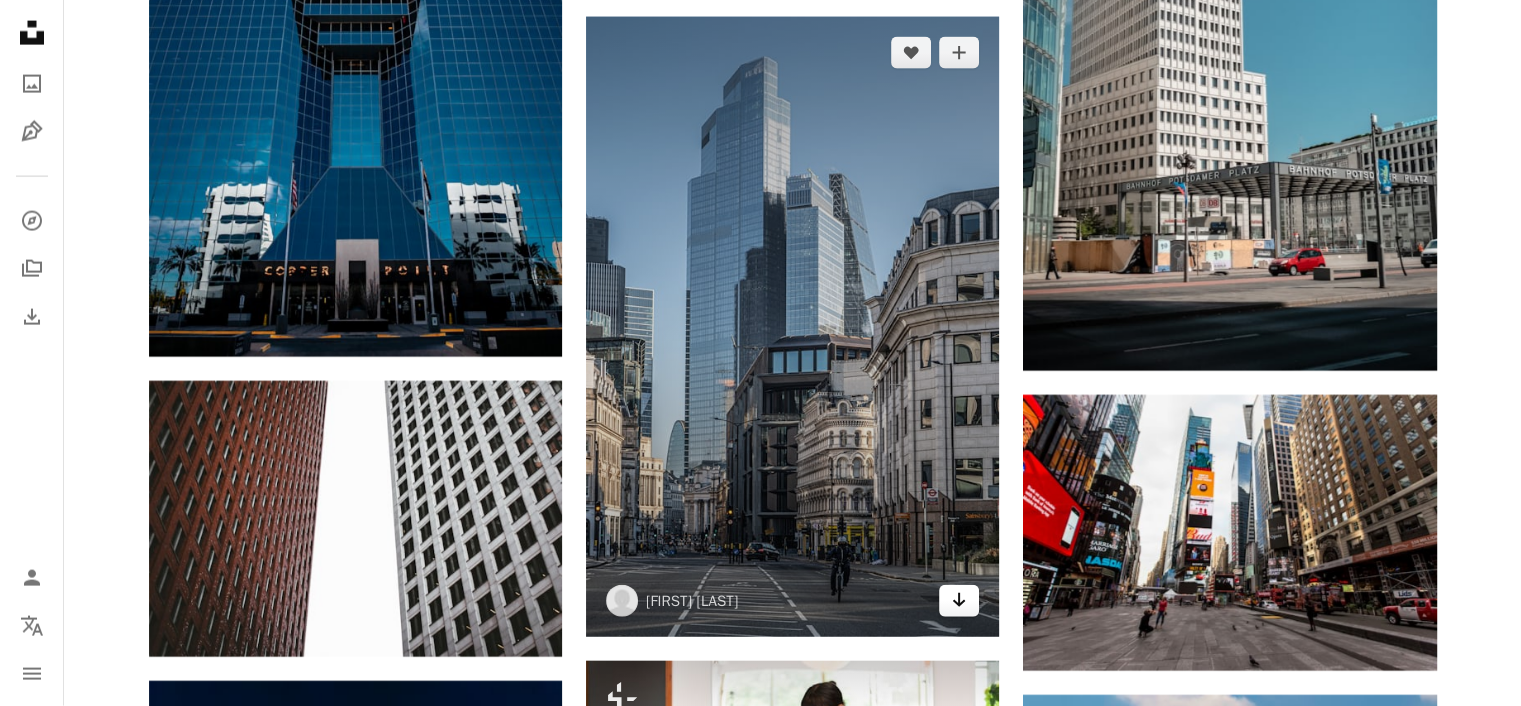 click on "Arrow pointing down" 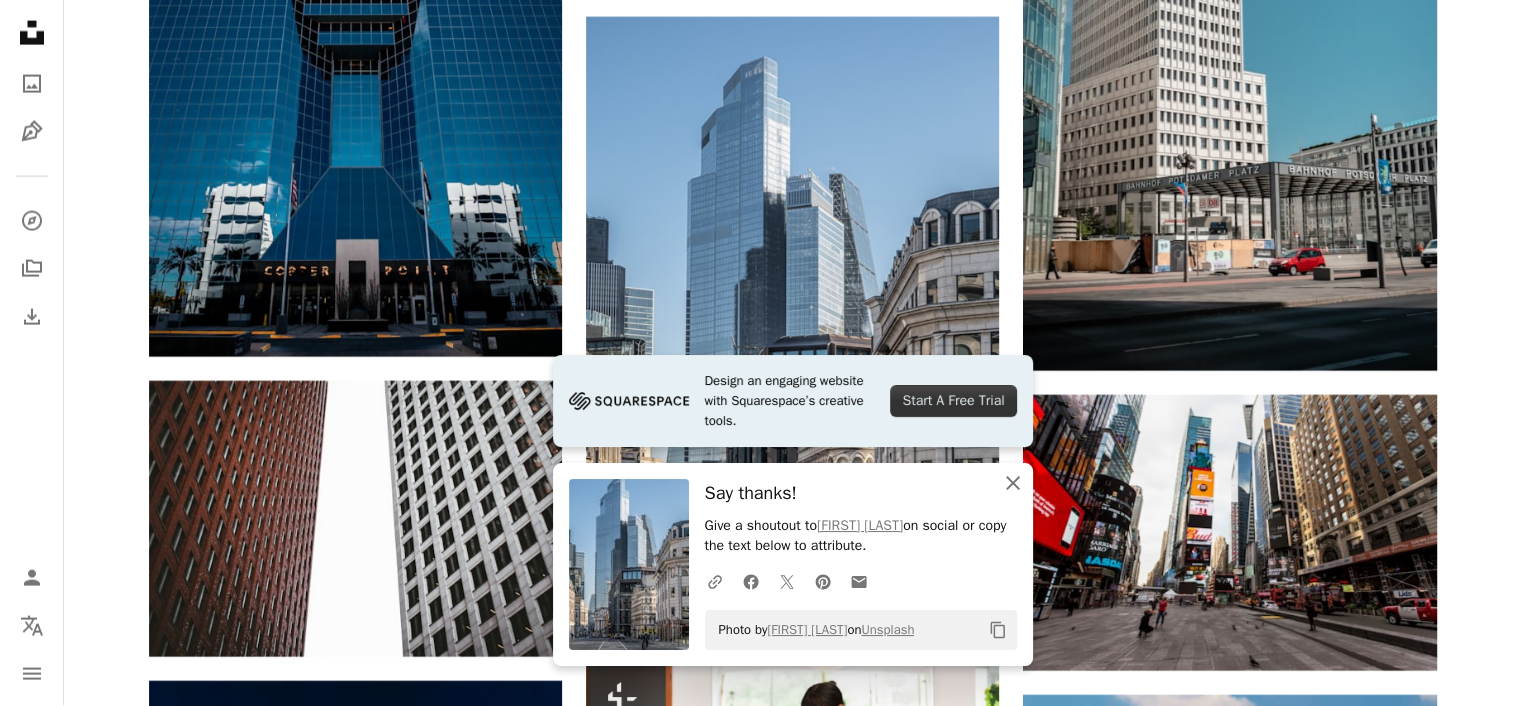 click on "An X shape" 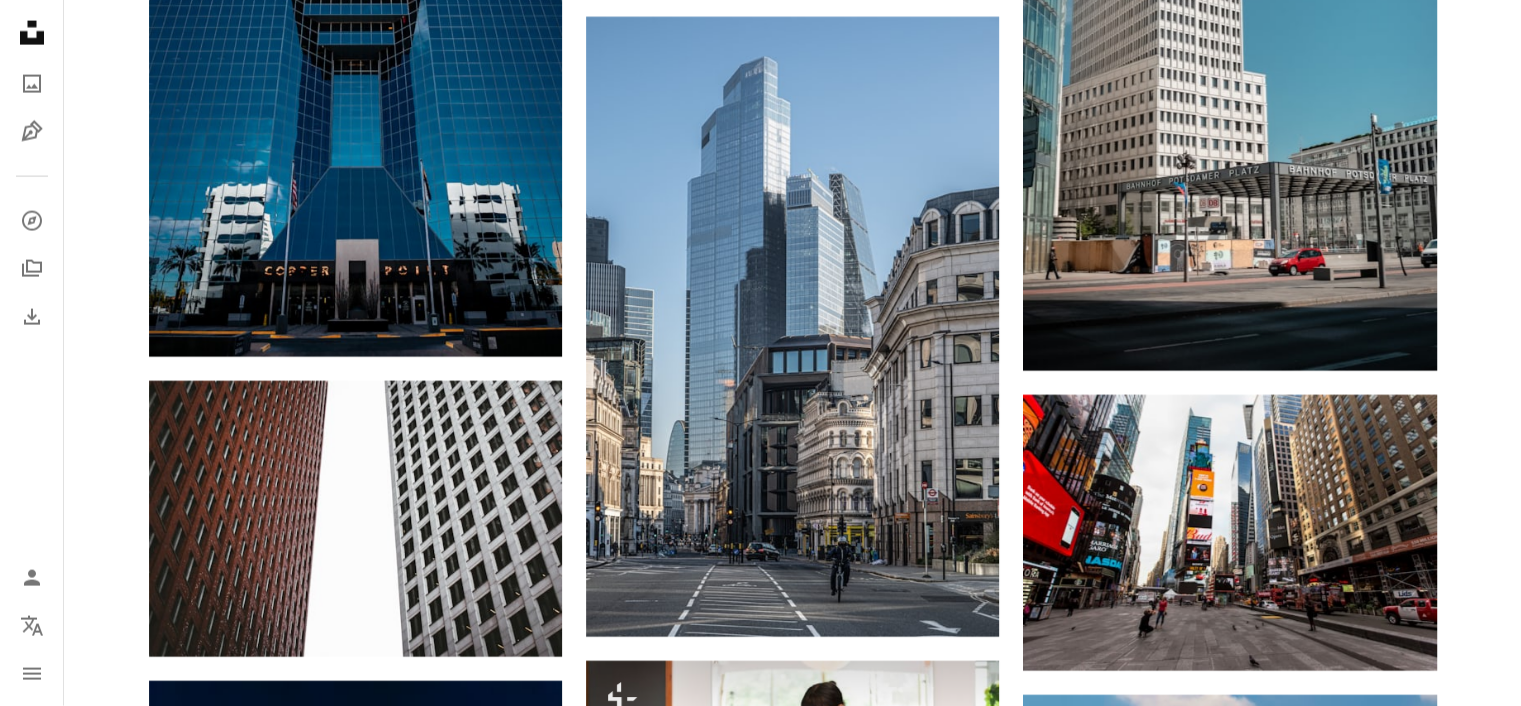 scroll, scrollTop: 43291, scrollLeft: 0, axis: vertical 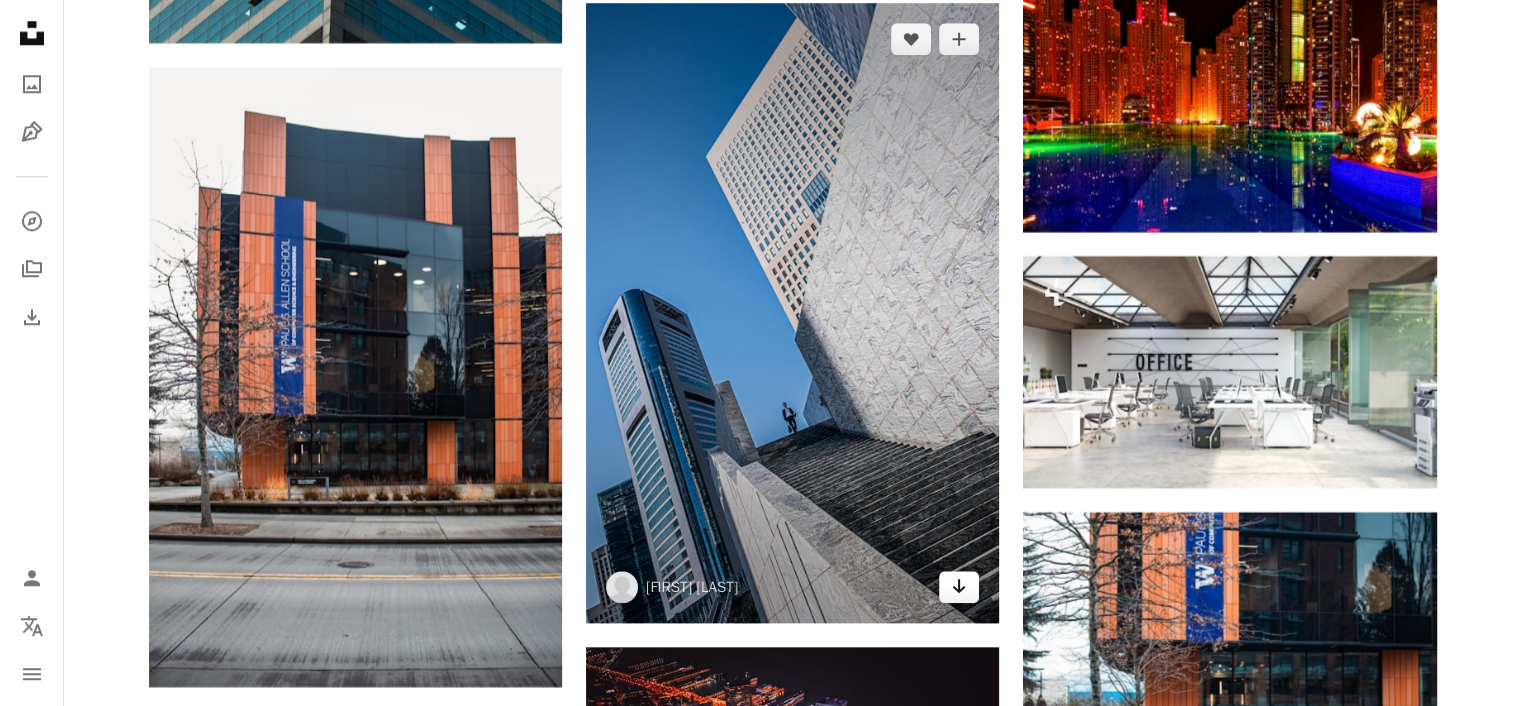 click 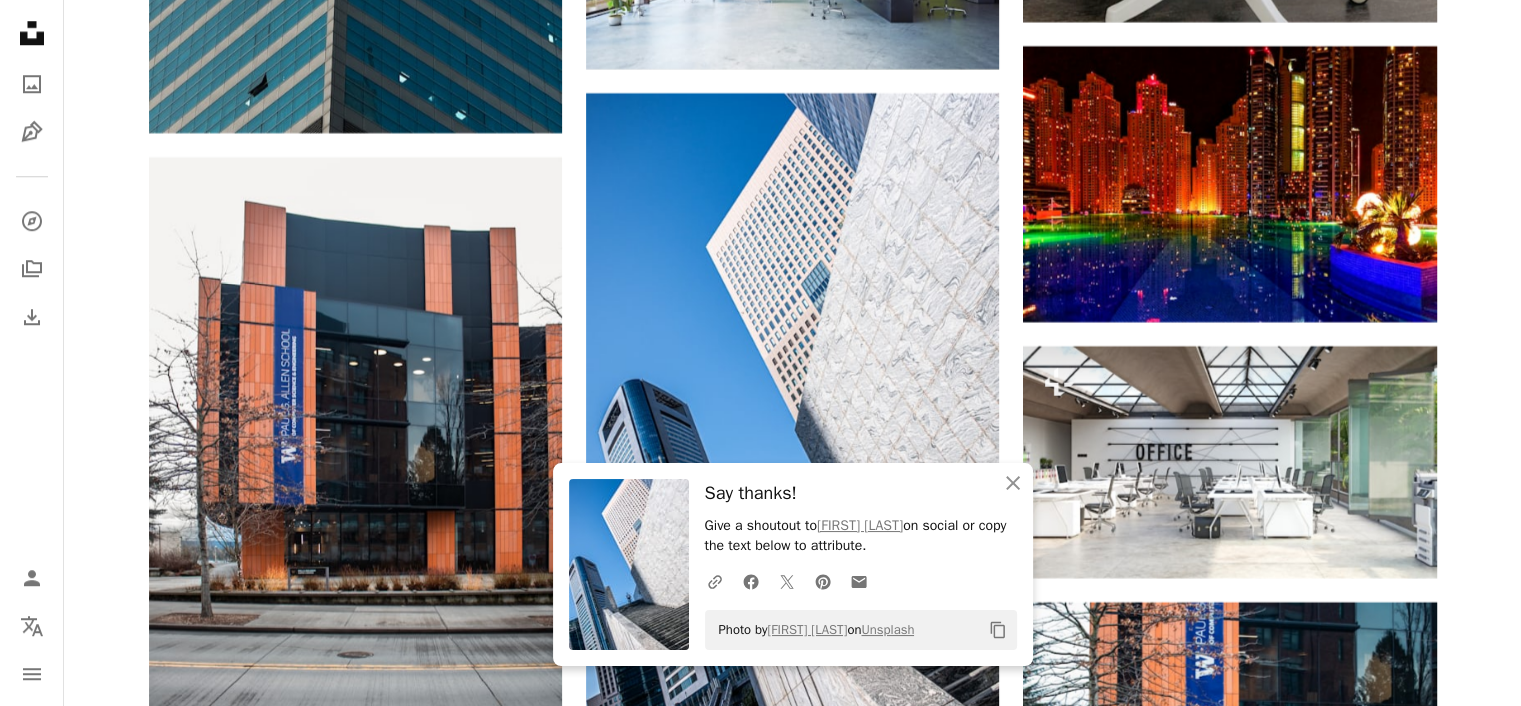 scroll, scrollTop: 55000, scrollLeft: 0, axis: vertical 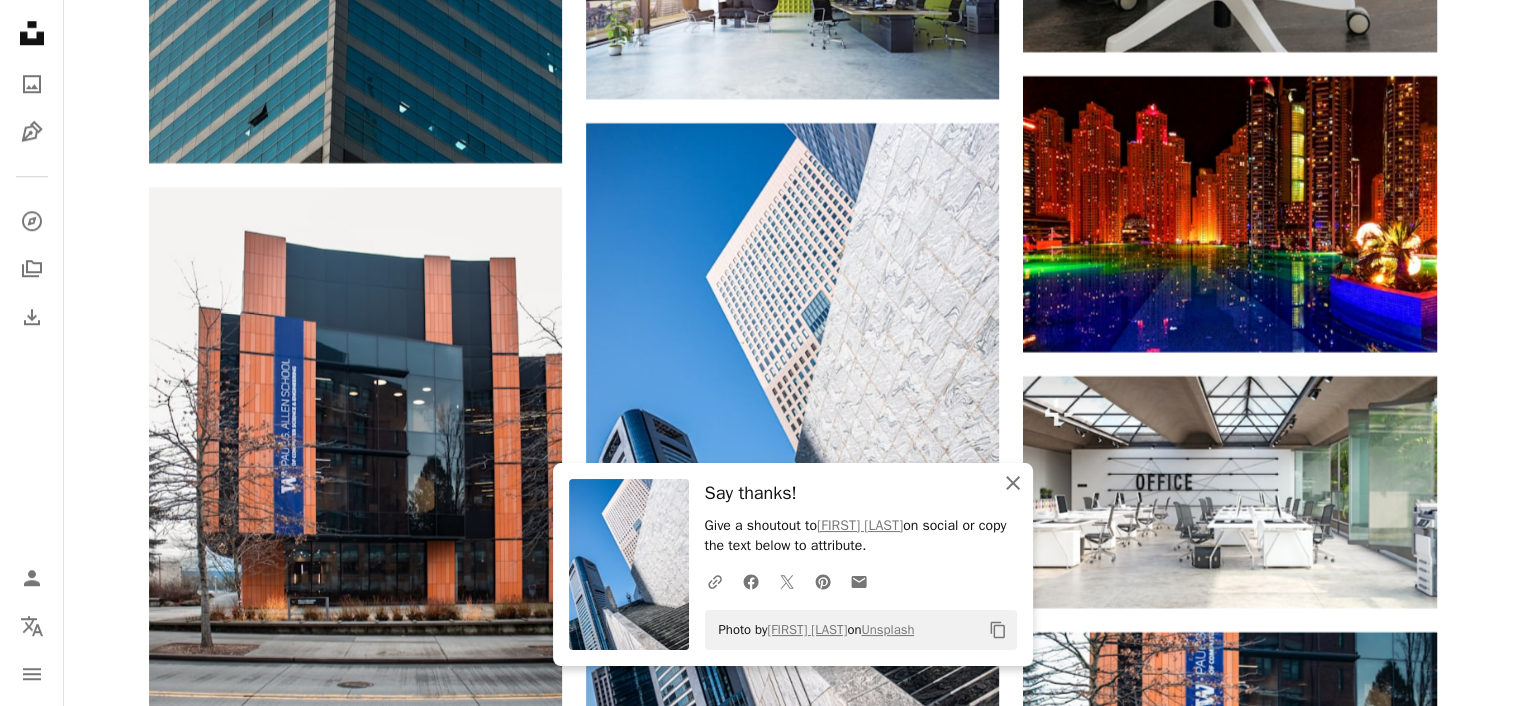 click on "An X shape" 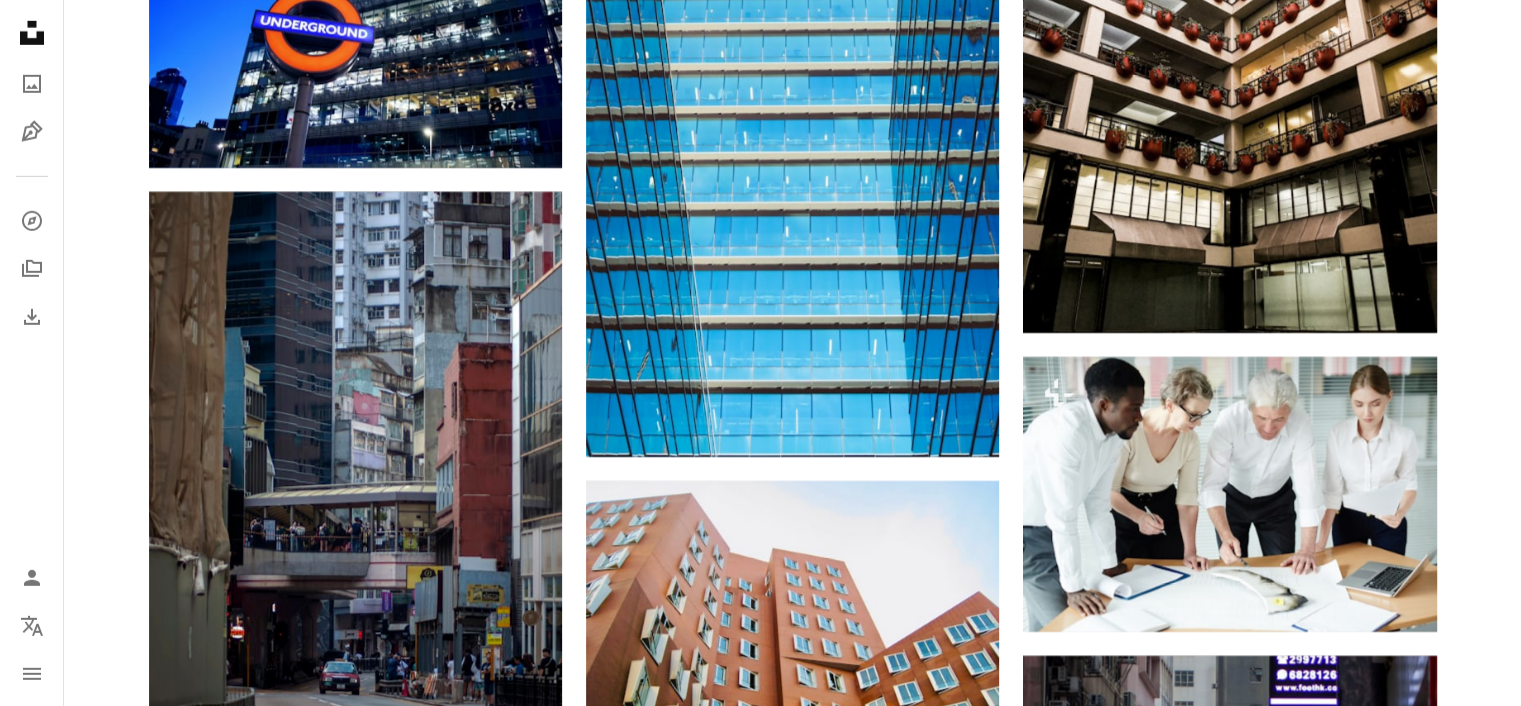 scroll, scrollTop: 0, scrollLeft: 0, axis: both 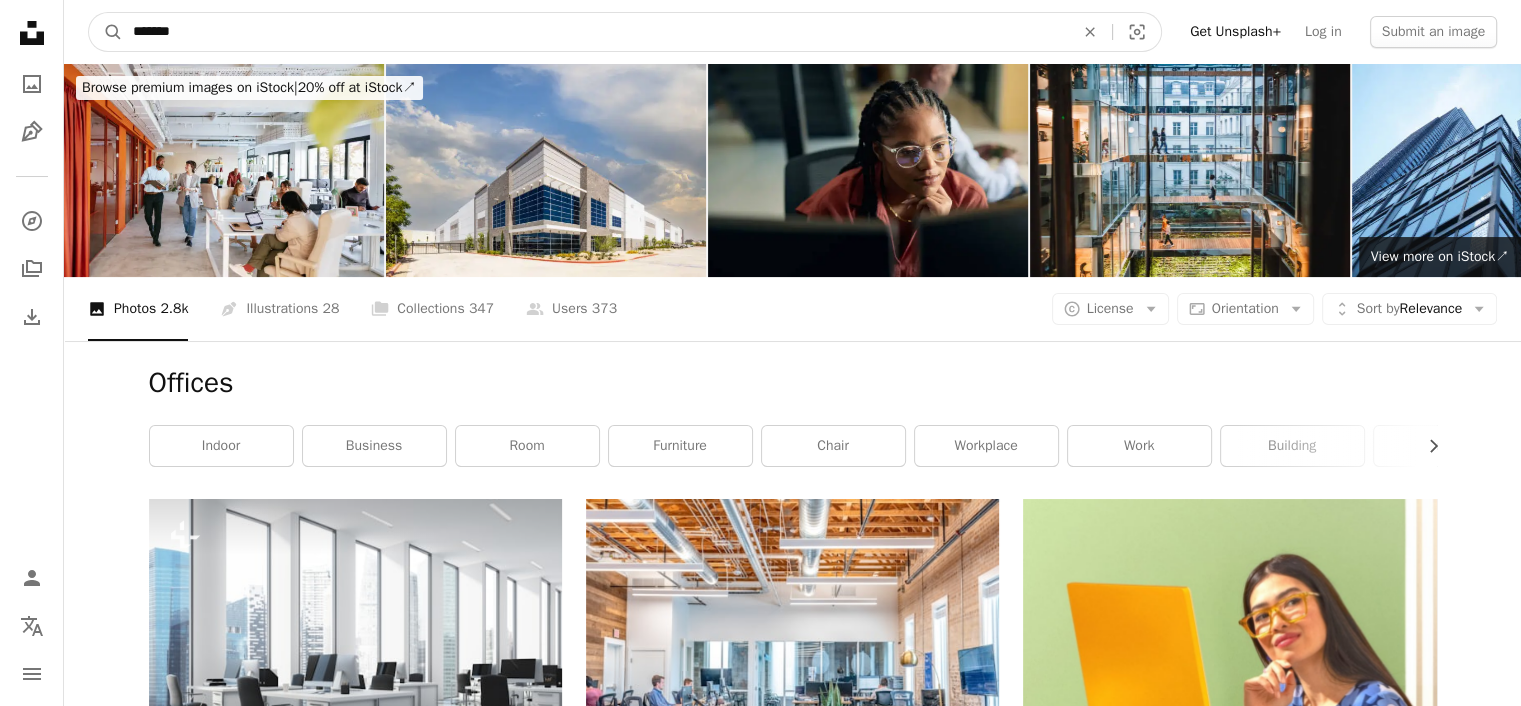 click on "*******" at bounding box center [595, 32] 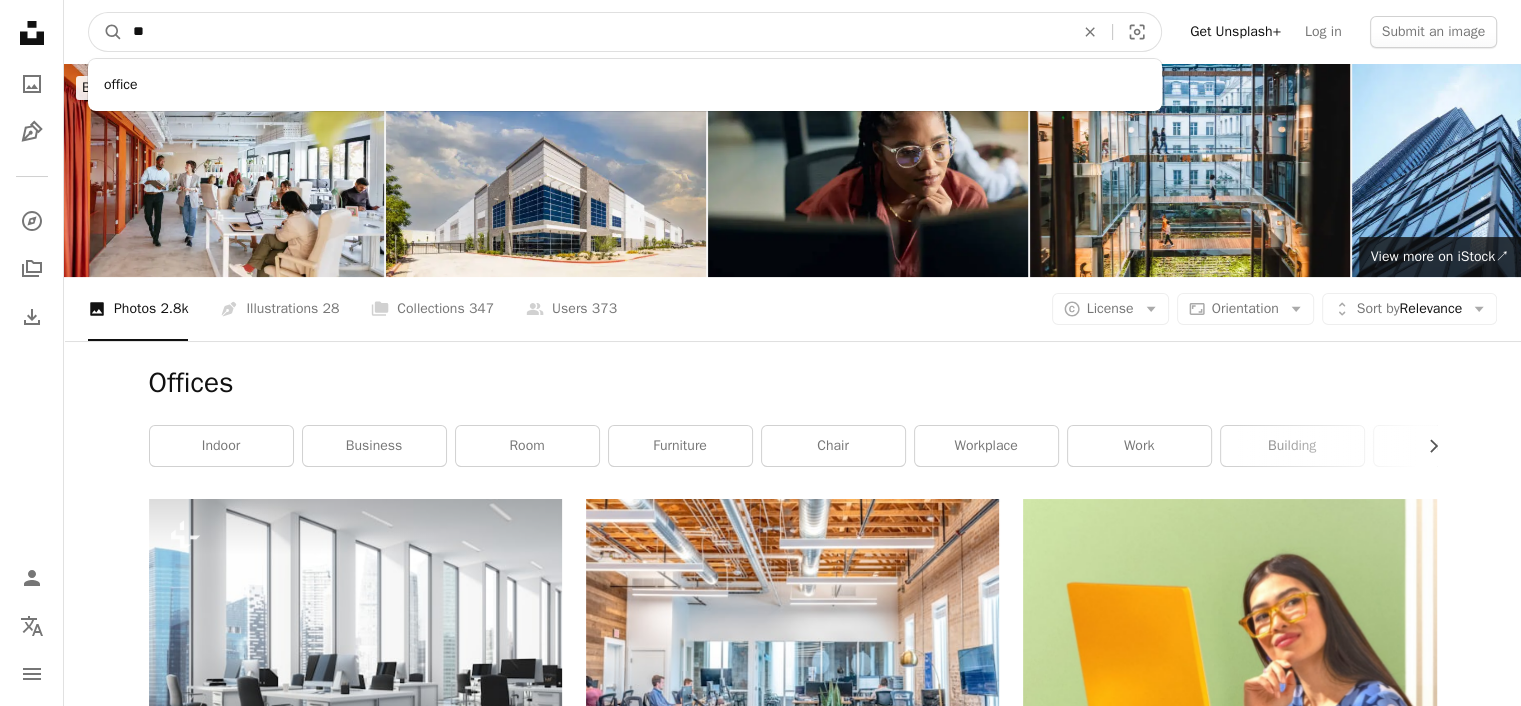type on "*" 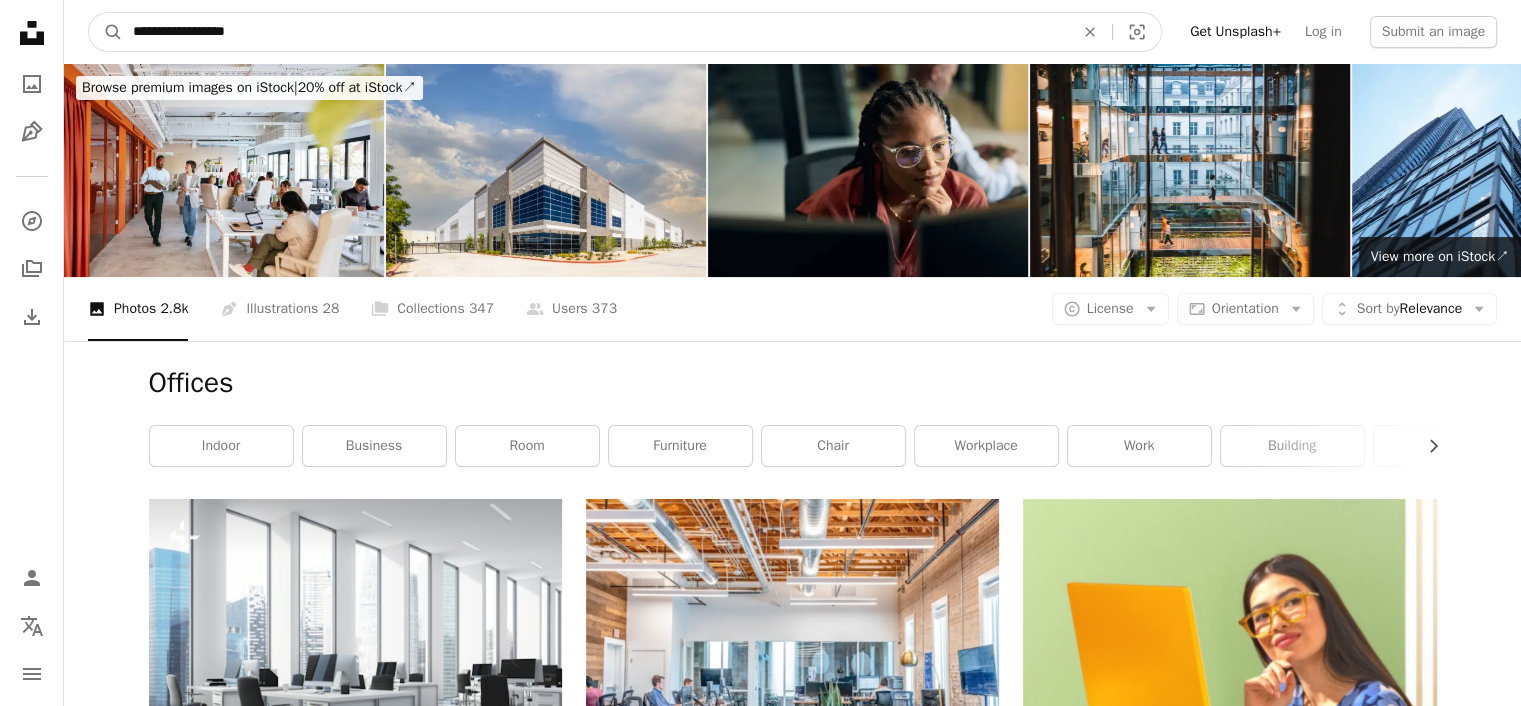 type on "**********" 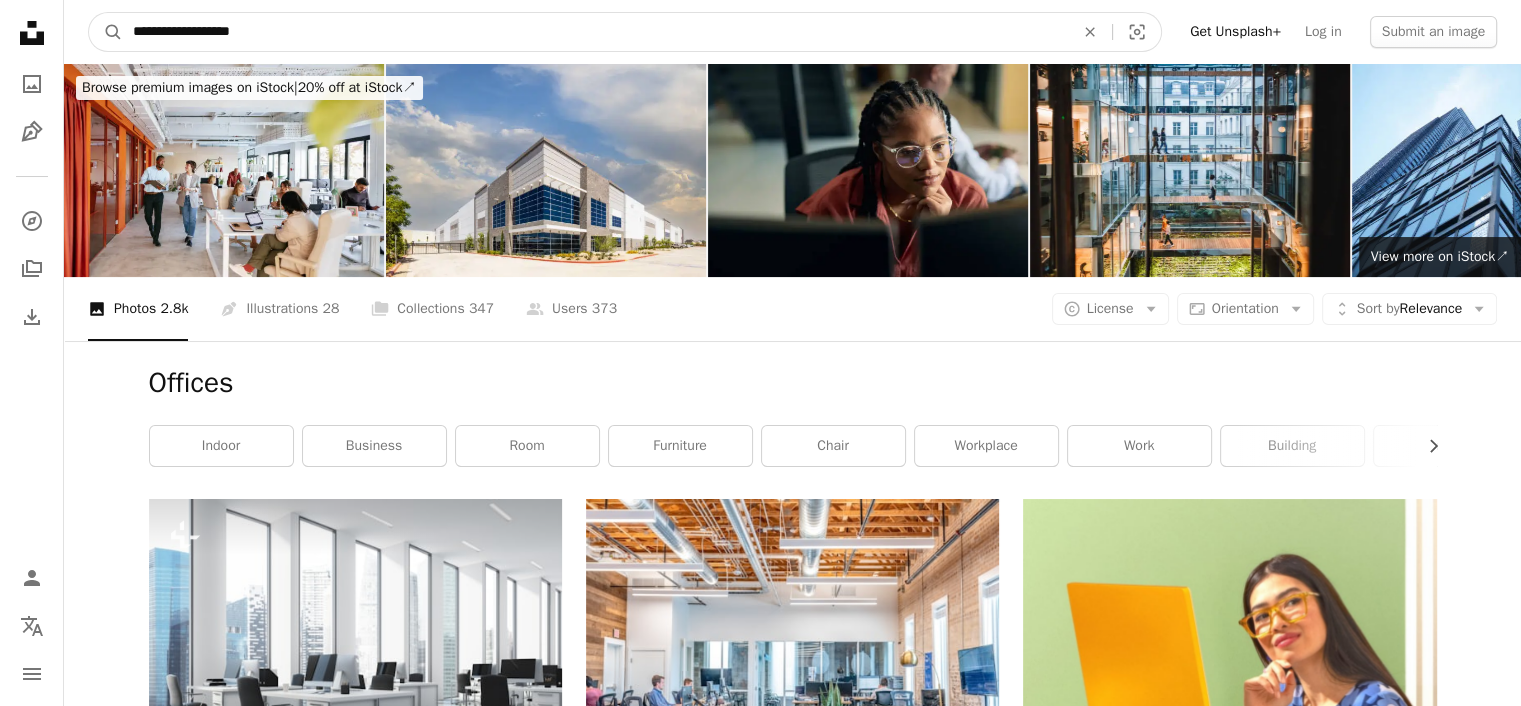 click on "A magnifying glass" at bounding box center [106, 32] 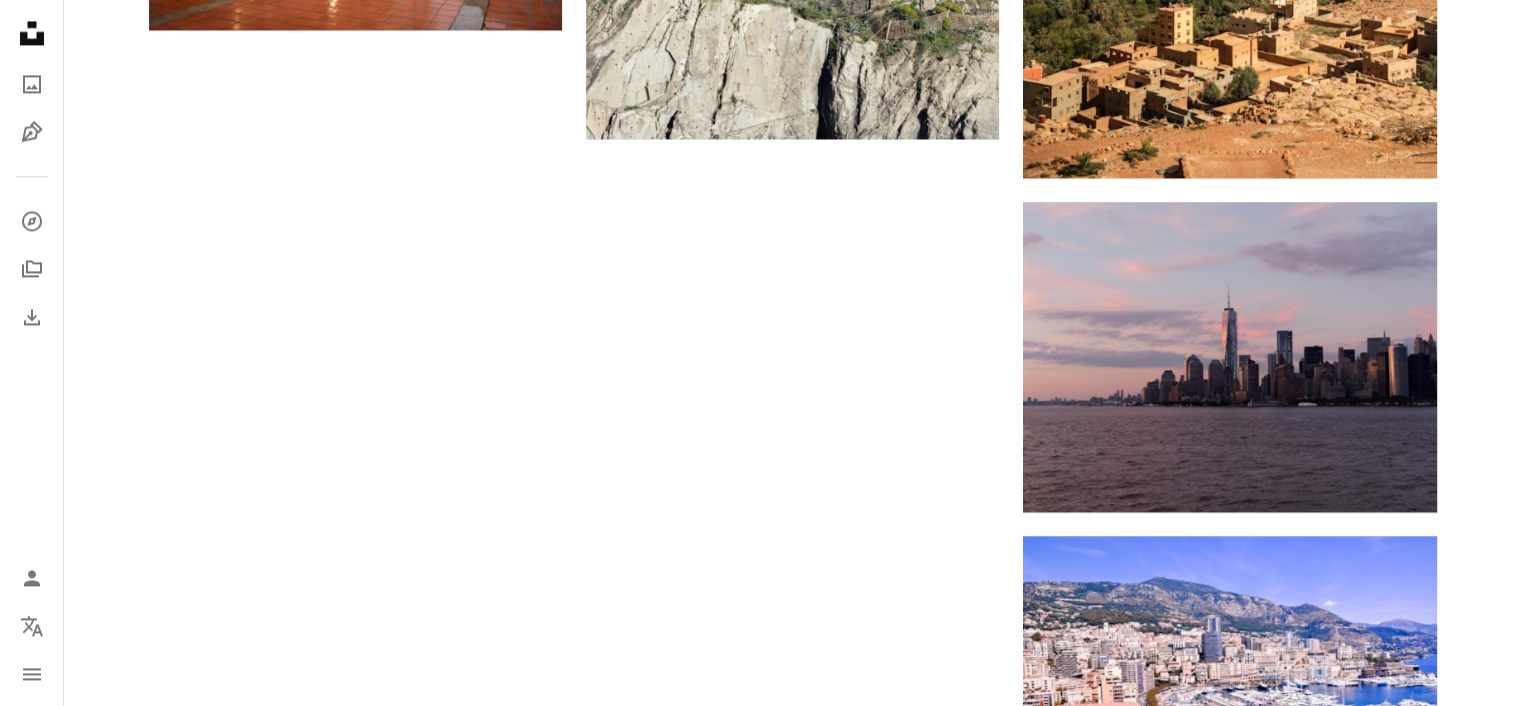 scroll, scrollTop: 3700, scrollLeft: 0, axis: vertical 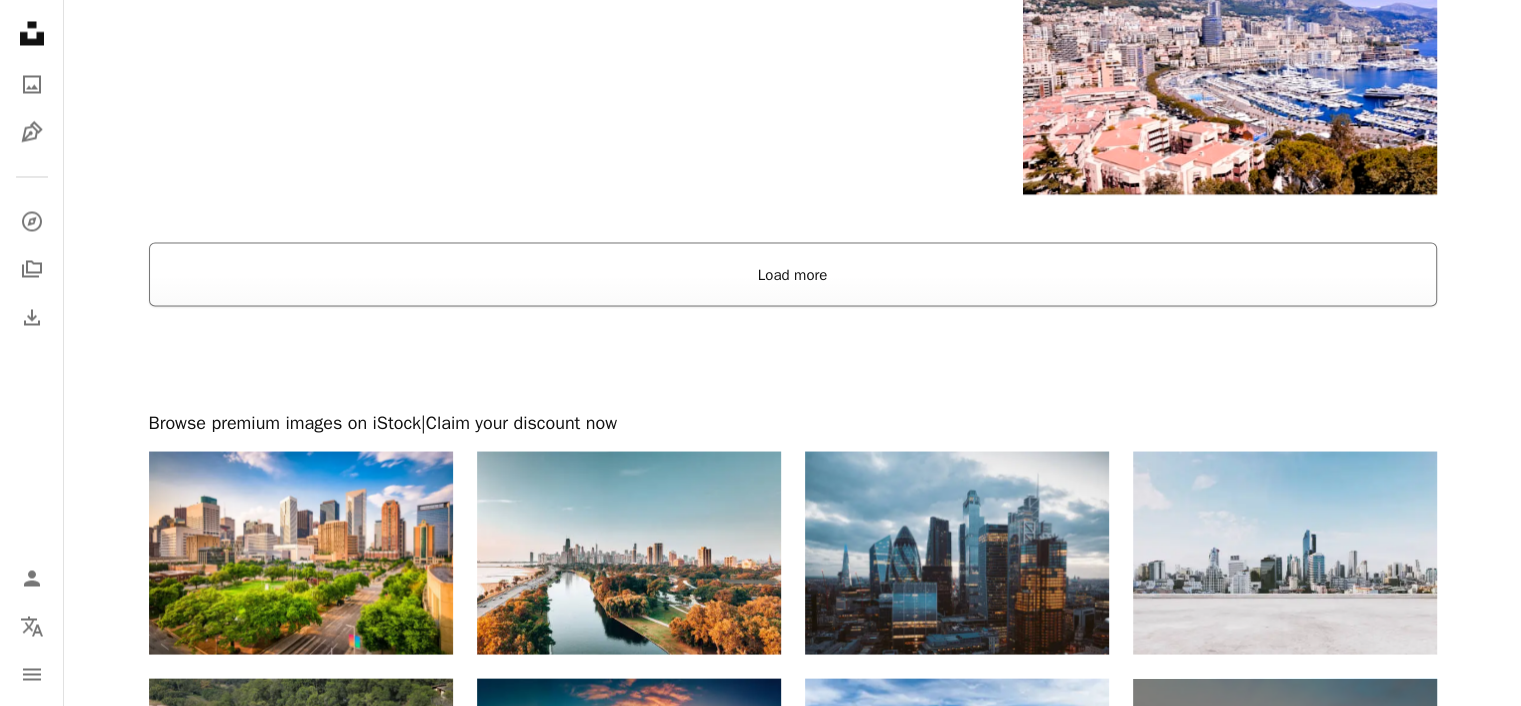 click on "Load more" at bounding box center (793, 274) 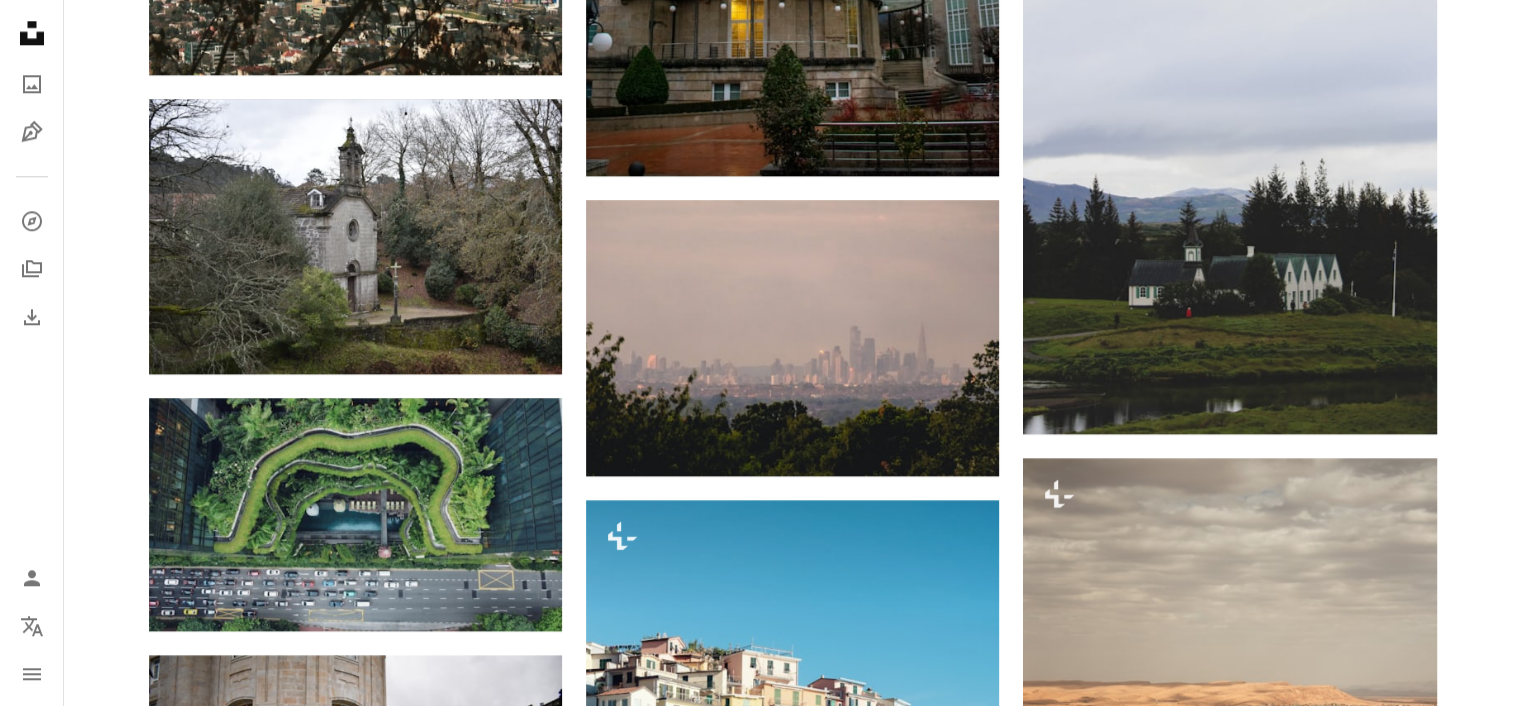 scroll, scrollTop: 0, scrollLeft: 0, axis: both 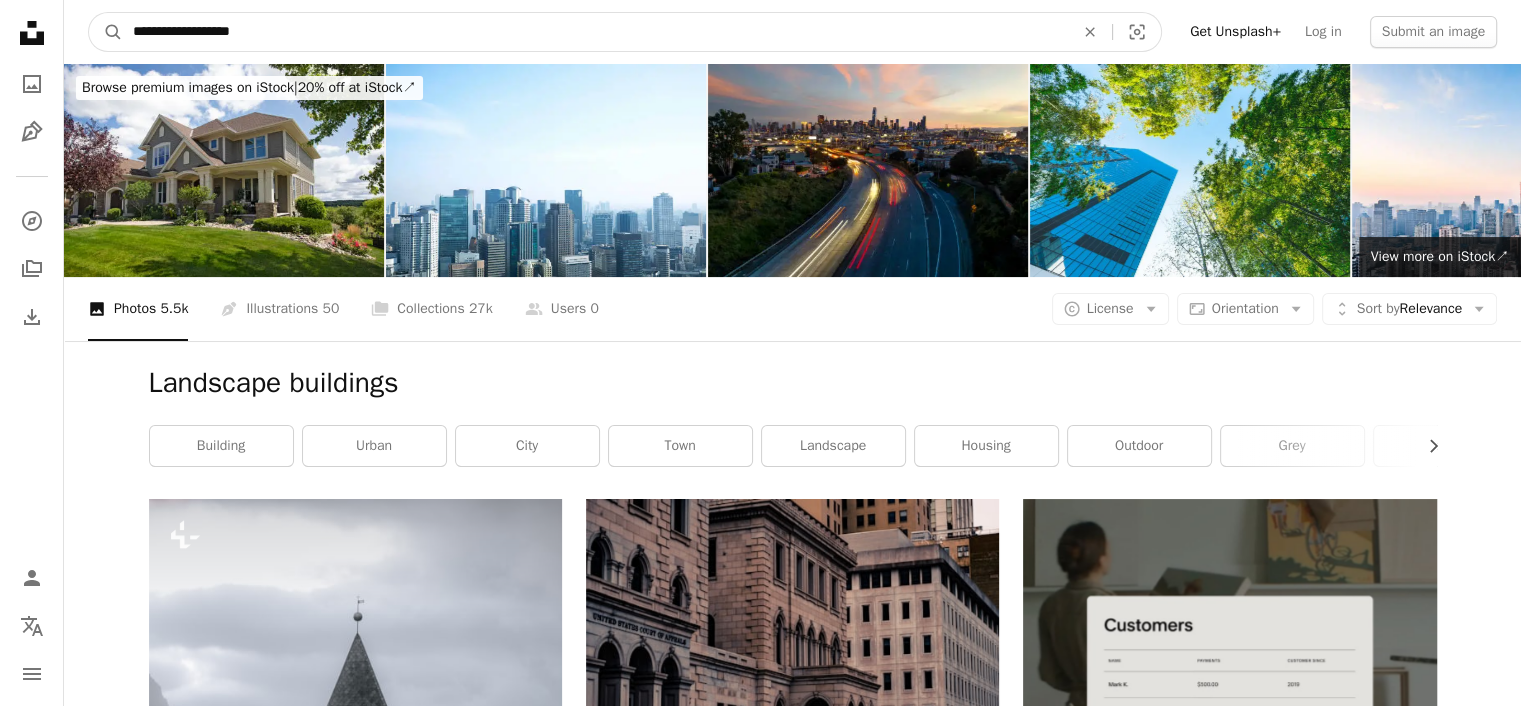 click on "**********" at bounding box center [595, 32] 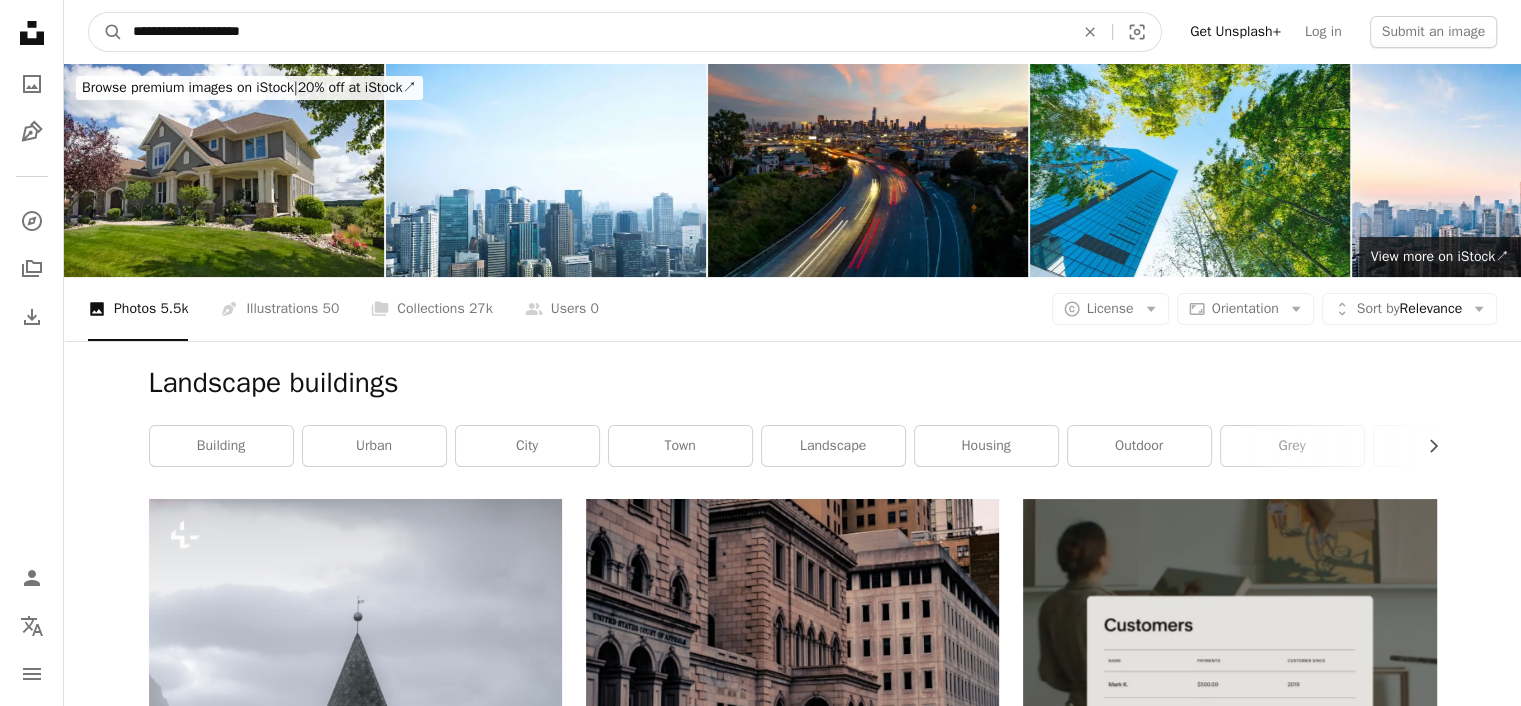 type on "**********" 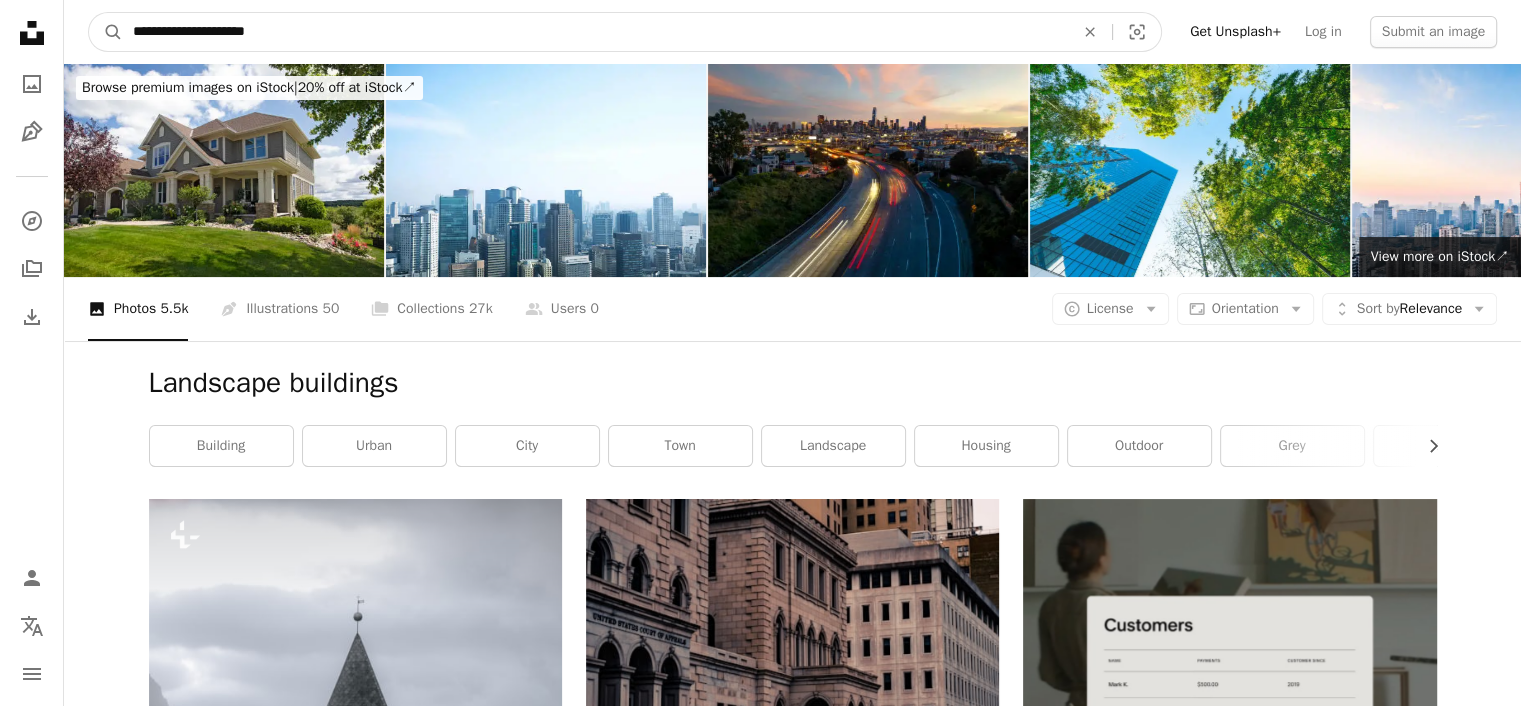 click on "A magnifying glass" at bounding box center (106, 32) 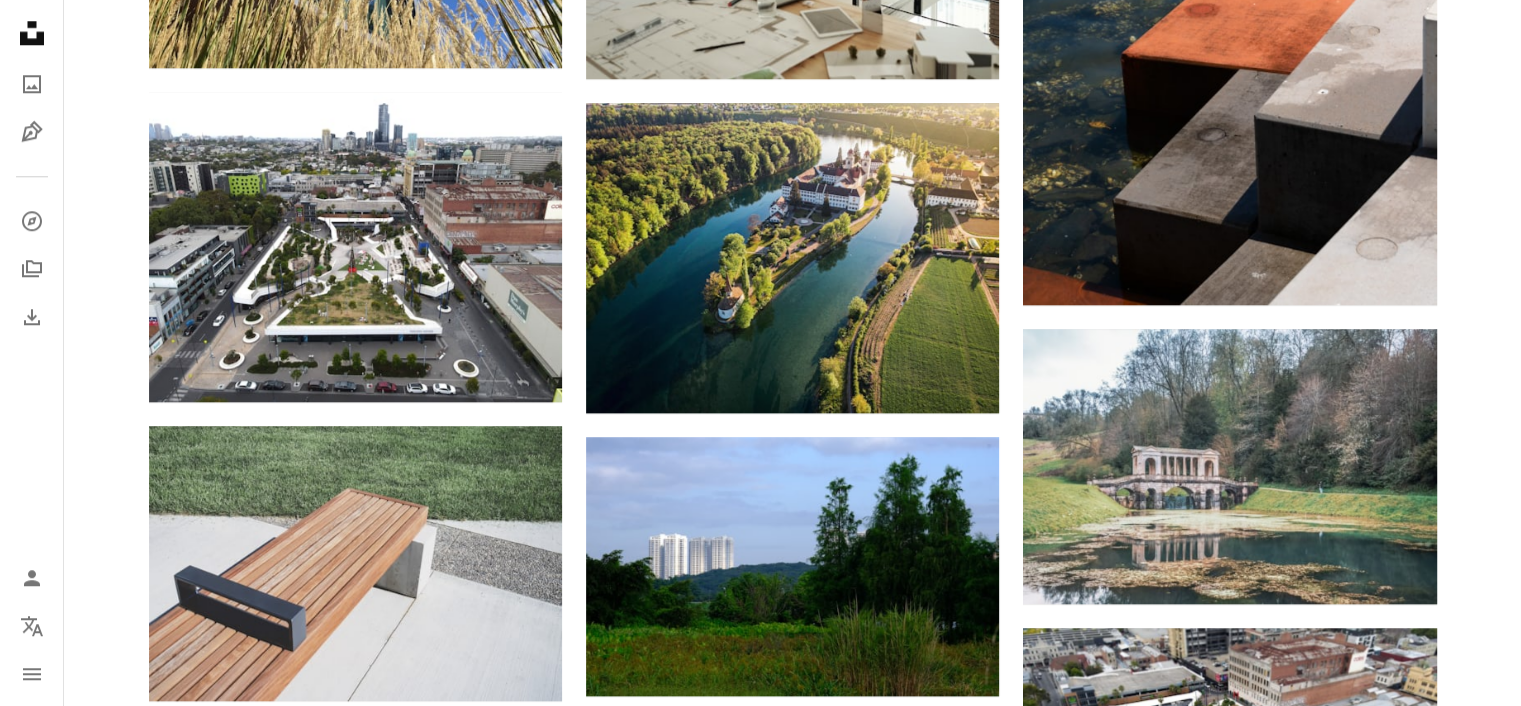 scroll, scrollTop: 2049, scrollLeft: 0, axis: vertical 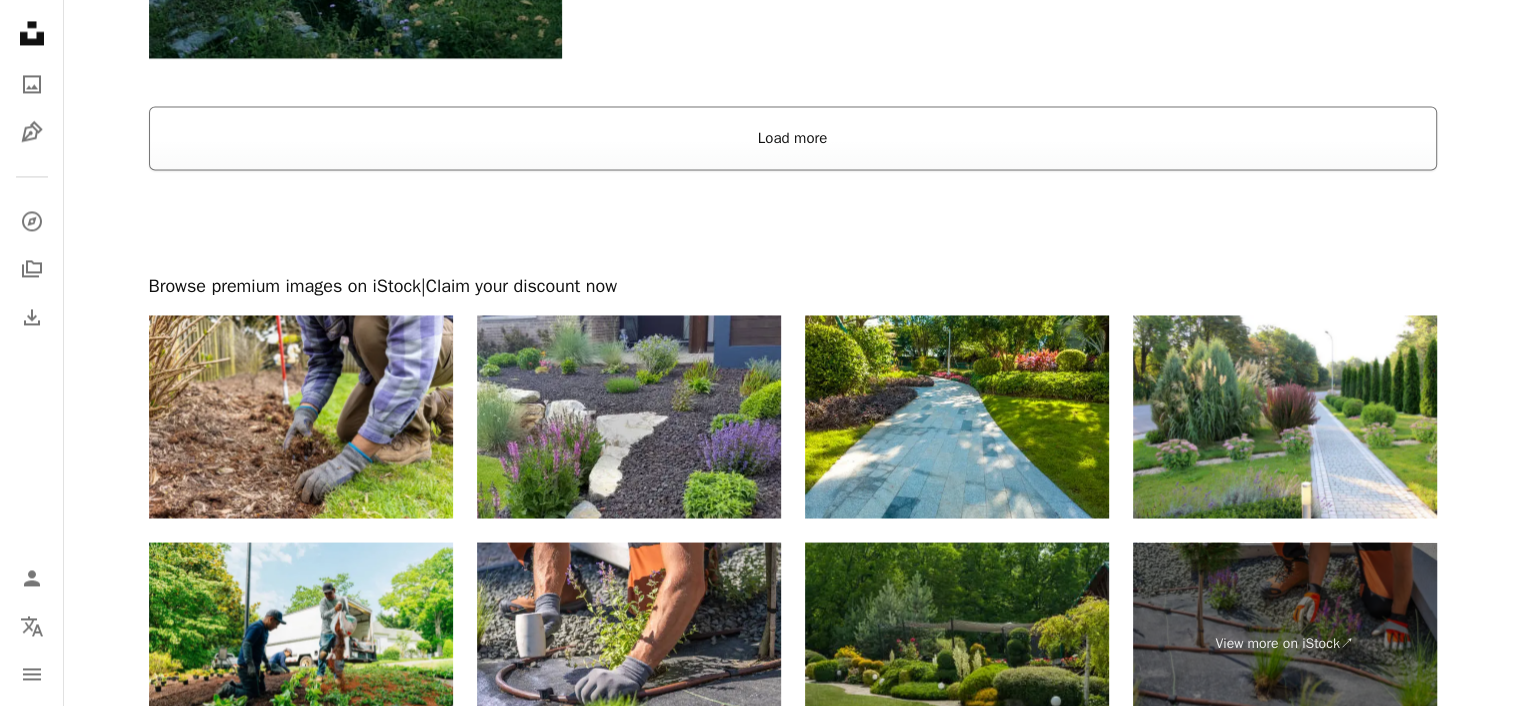 click on "Load more" at bounding box center (793, 138) 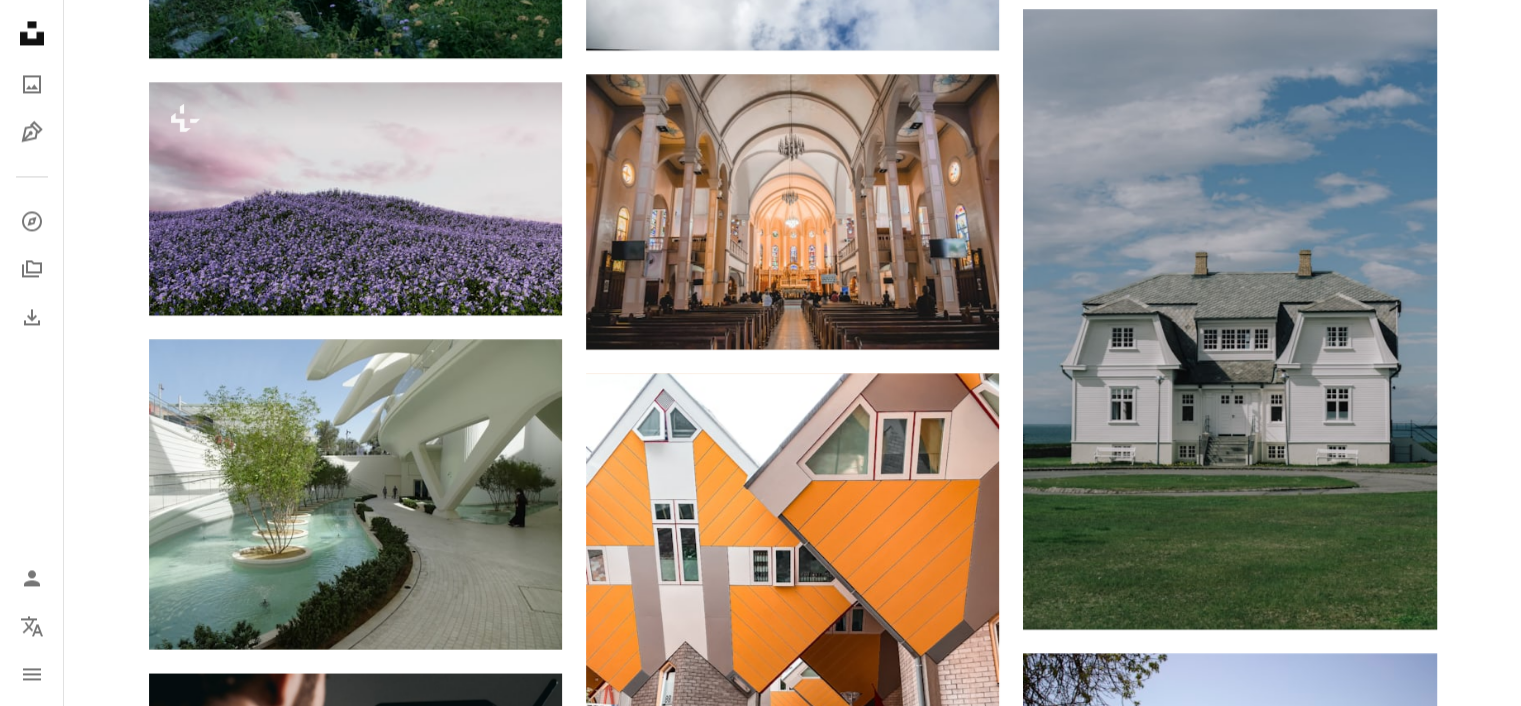 scroll, scrollTop: 3912, scrollLeft: 0, axis: vertical 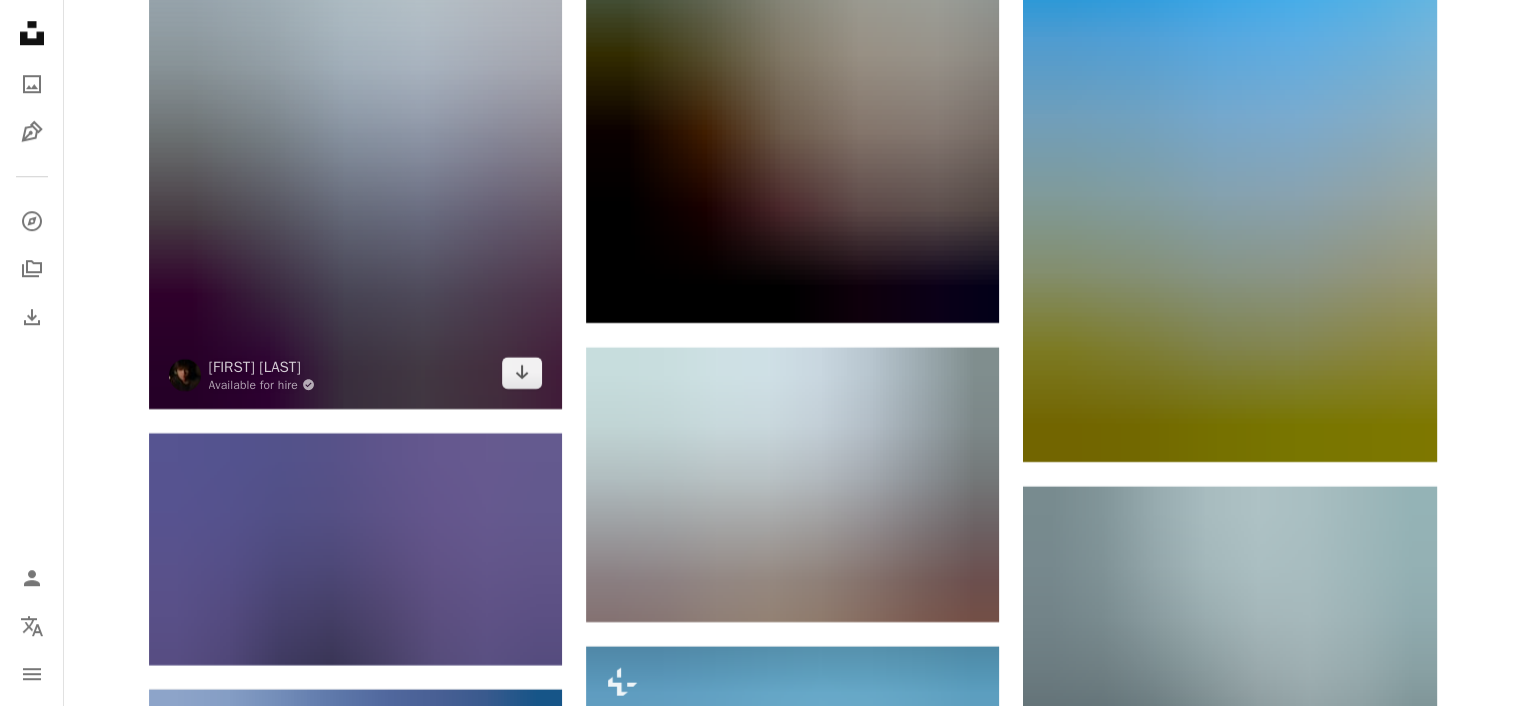 drag, startPoint x: 1500, startPoint y: 119, endPoint x: 514, endPoint y: 263, distance: 996.4597 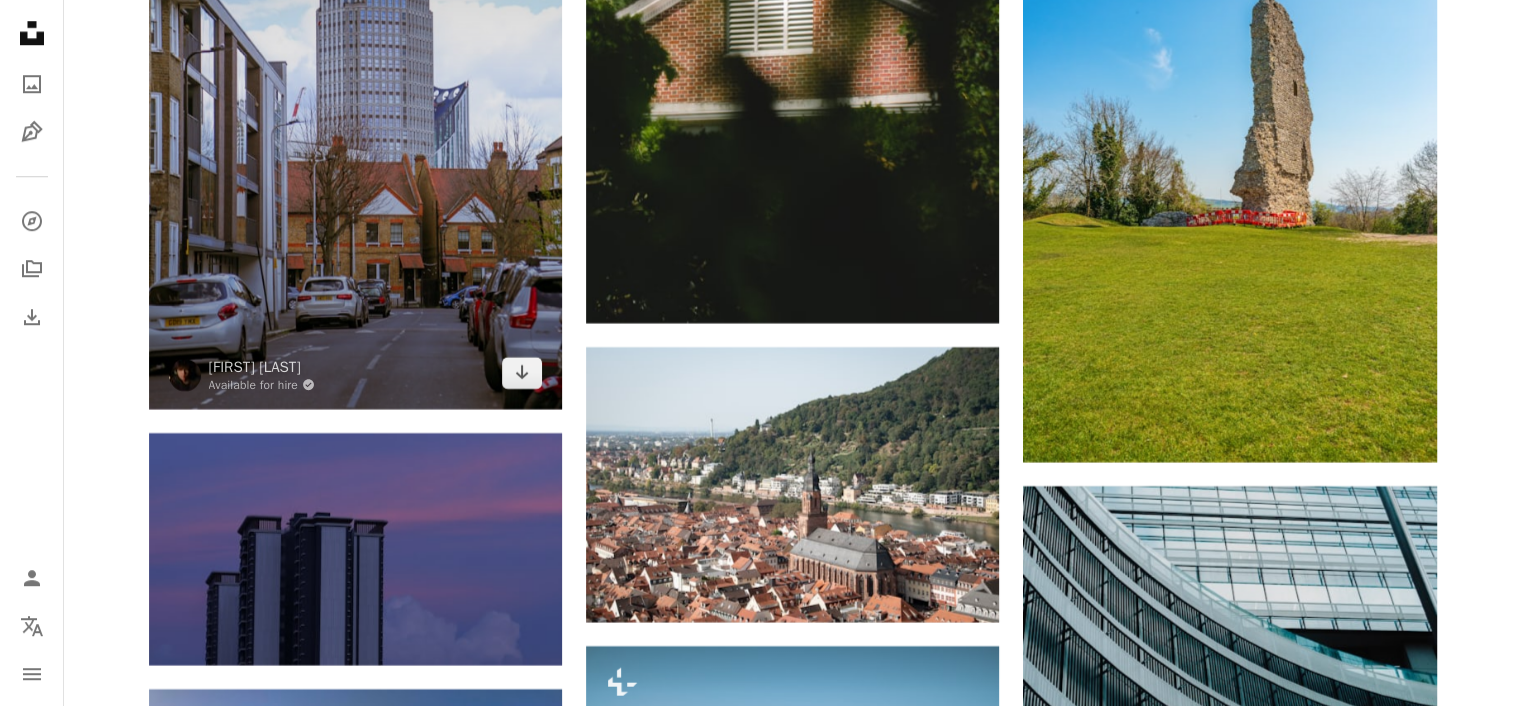 click on "A photo Photos   9.5k Pen Tool Illustrations   76 A stack of folders Collections   547k A group of people Users   8 A copyright icon © License Arrow down Aspect ratio Orientation Arrow down Unfold Sort by  Relevance Arrow down Filters Filters Landscape architecture Chevron right architecture outdoor building nature landscape road urban scenery tree plant grey grass Plus sign for Unsplash+ A heart A plus sign [FIRST] [LAST] For  Unsplash+ A lock Download A heart A plus sign [FIRST] [LAST] Arrow pointing down A heart A plus sign [FIRST] [LAST] Arrow pointing down A heart A plus sign [FIRST] [LAST] Arrow pointing down A heart A plus sign [FIRST] [LAST] Available for hire A checkmark inside of a circle Arrow pointing down A heart A plus sign [FIRST] [LAST] Available for hire A checkmark inside of a circle Arrow pointing down A heart A plus sign [FIRST] [LAST] Available for hire" at bounding box center (792, -5263) 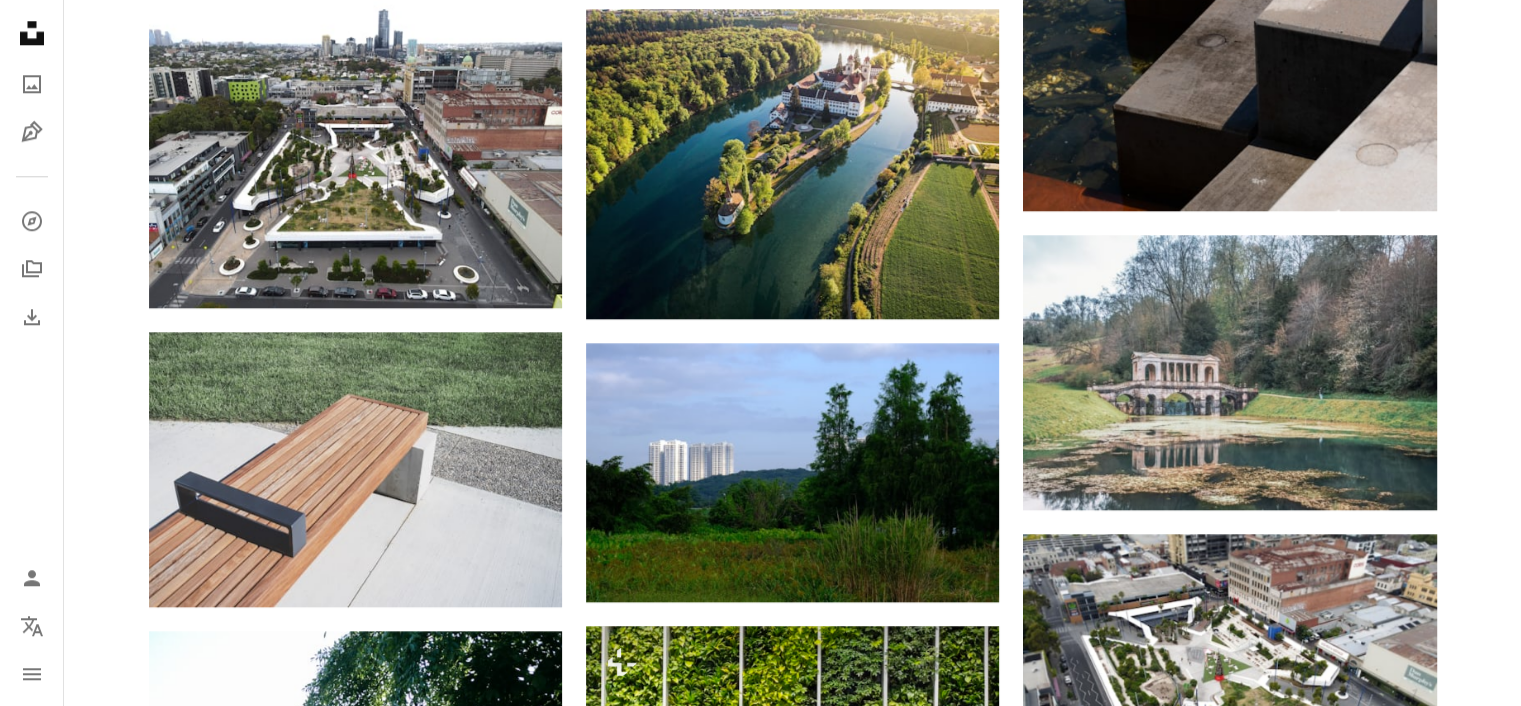 scroll, scrollTop: 0, scrollLeft: 0, axis: both 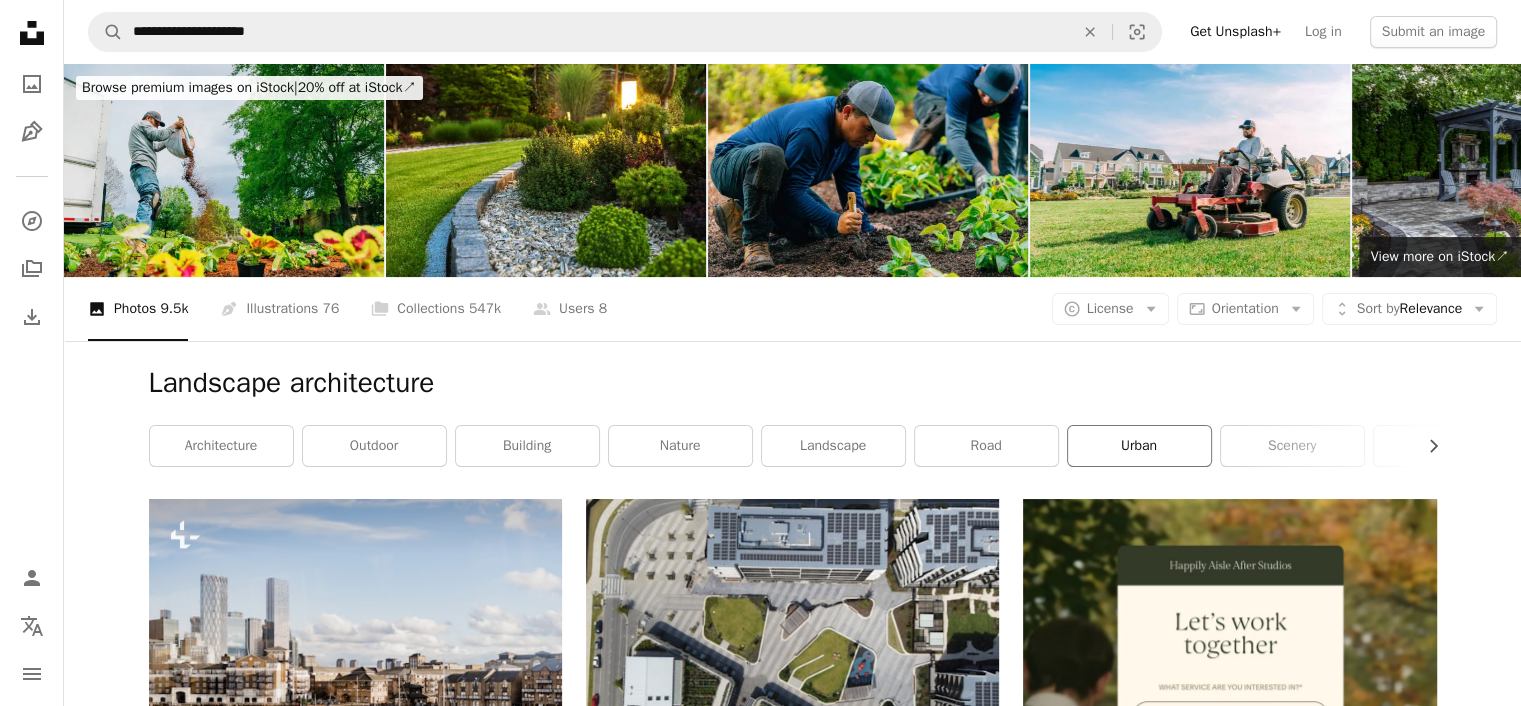click on "urban" at bounding box center (1139, 446) 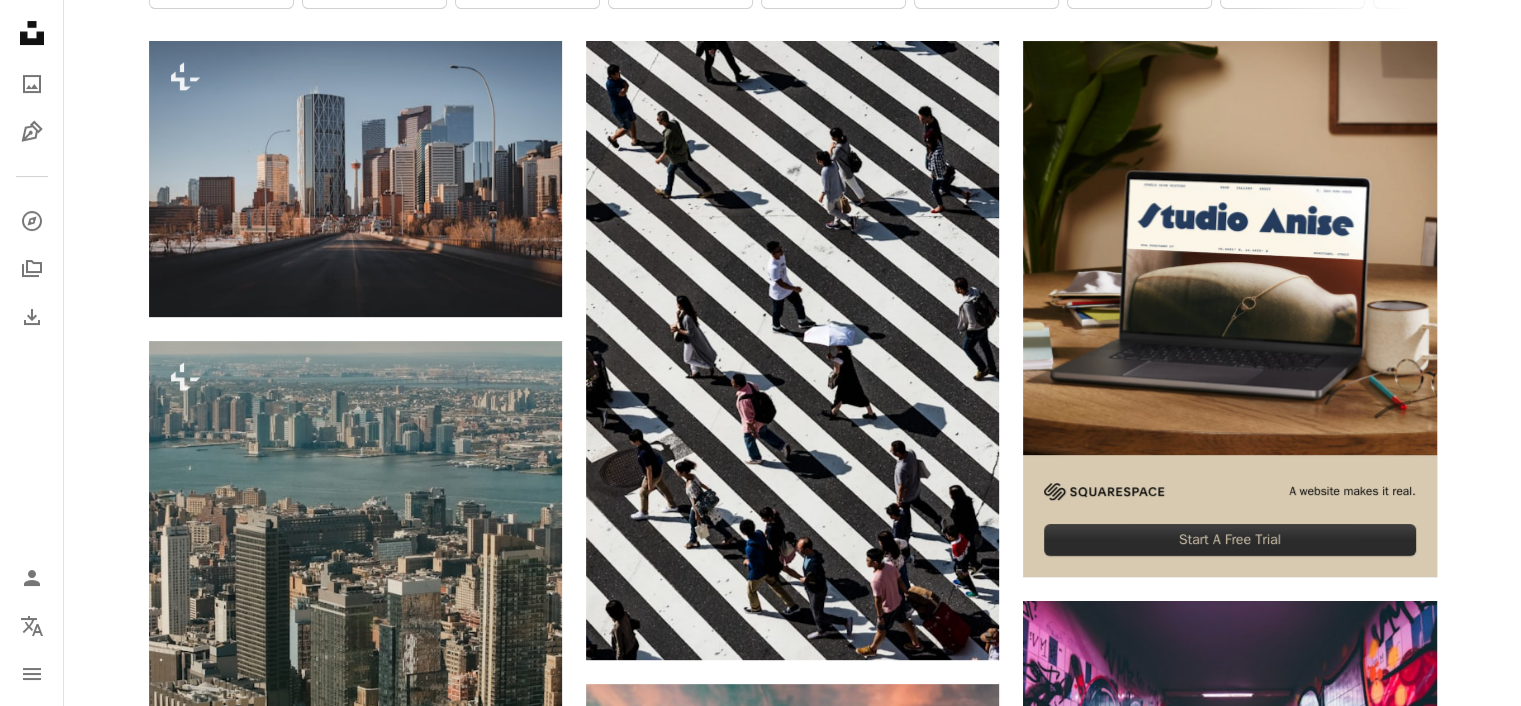 scroll, scrollTop: 0, scrollLeft: 0, axis: both 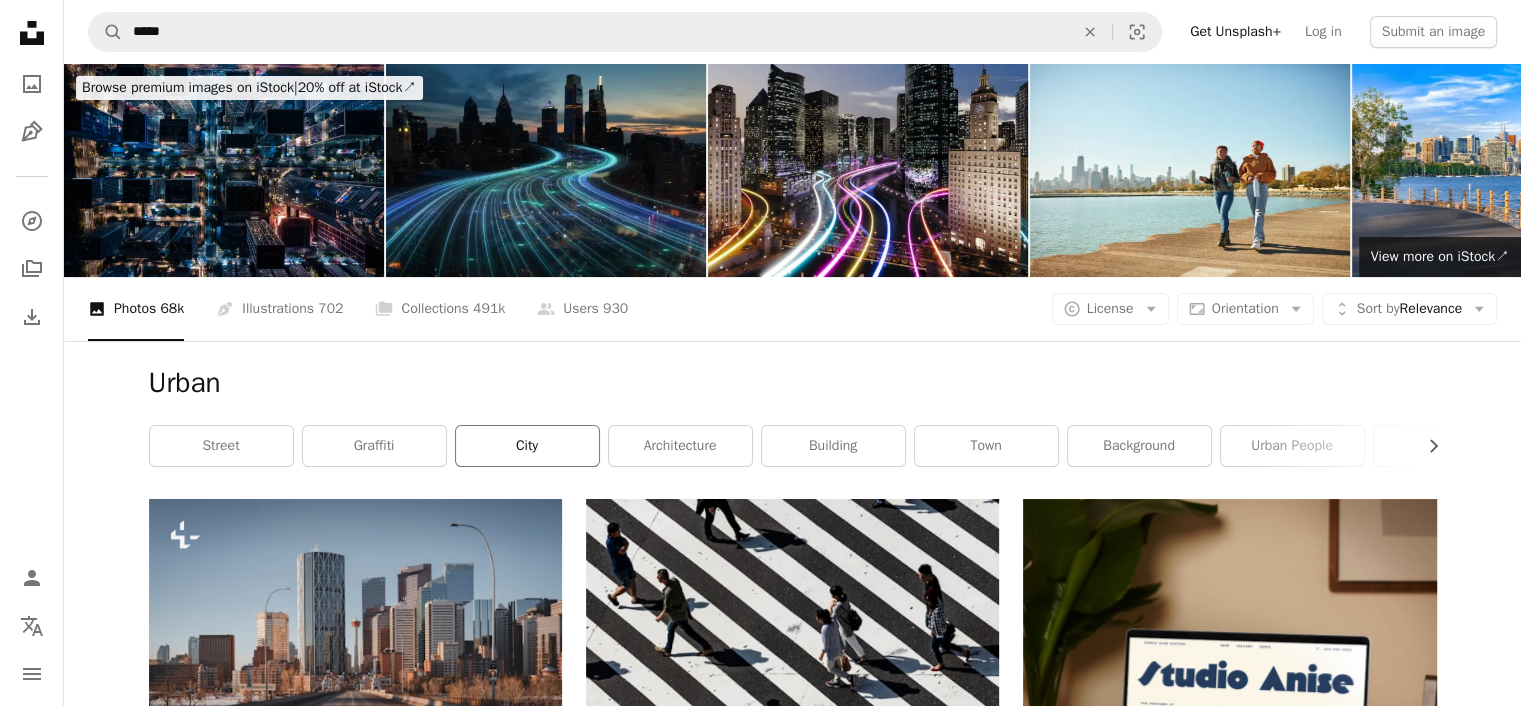 click on "city" at bounding box center (527, 446) 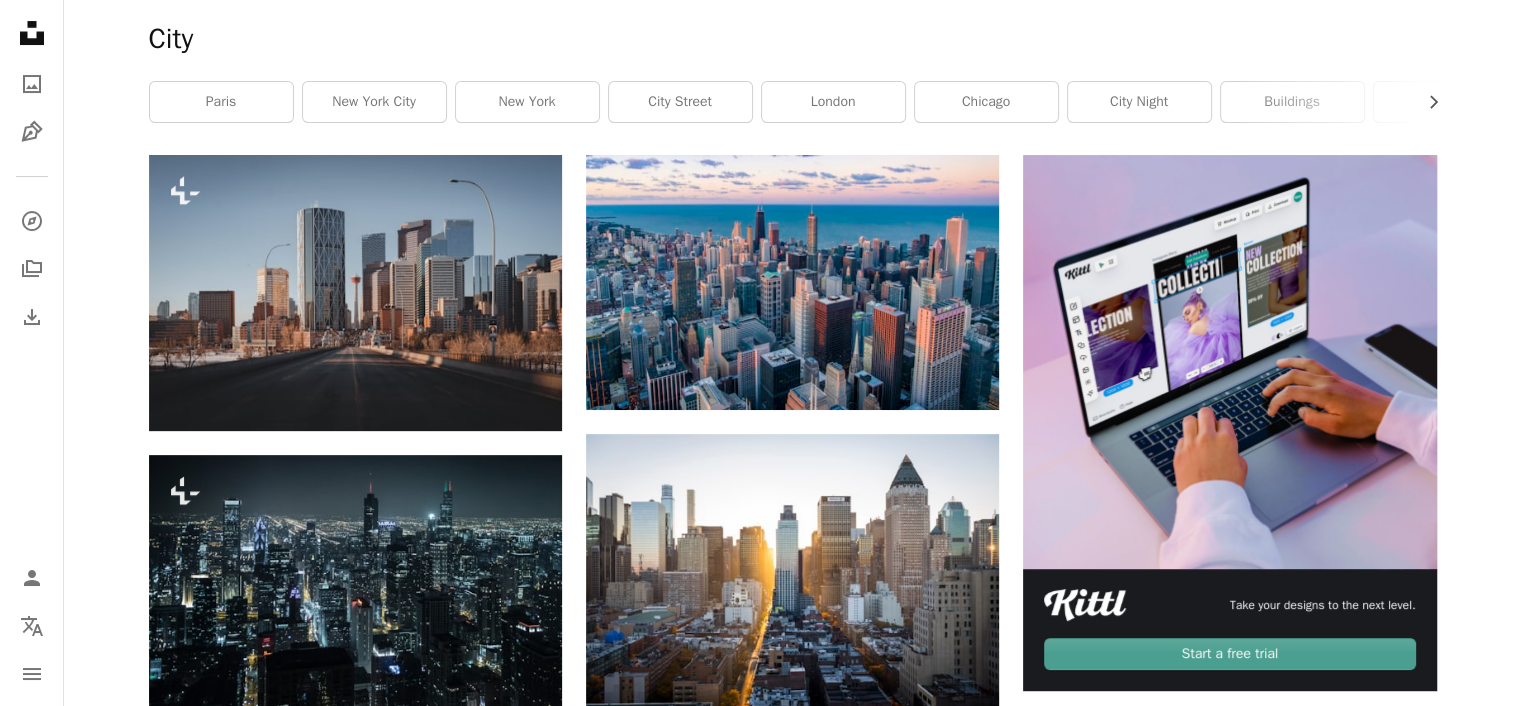scroll, scrollTop: 0, scrollLeft: 0, axis: both 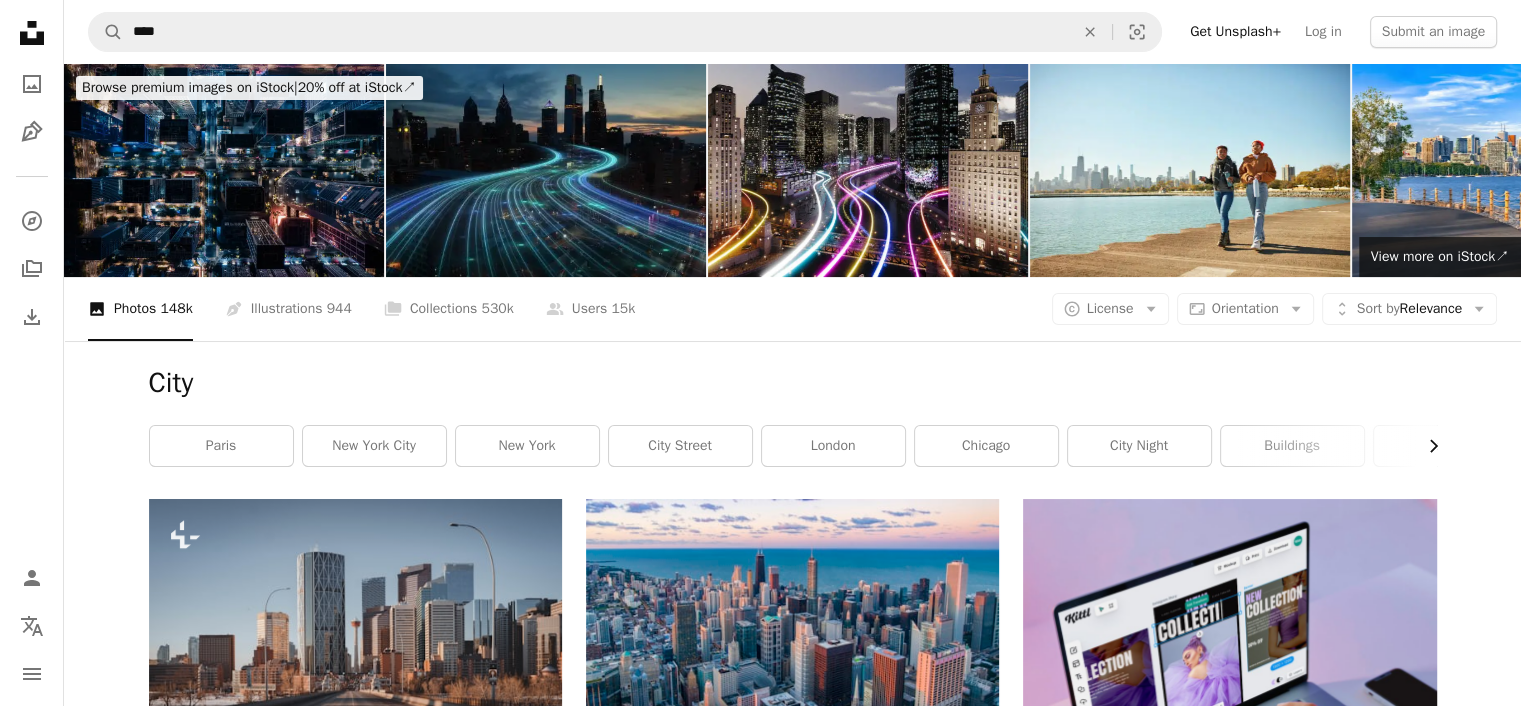 click on "Chevron right" 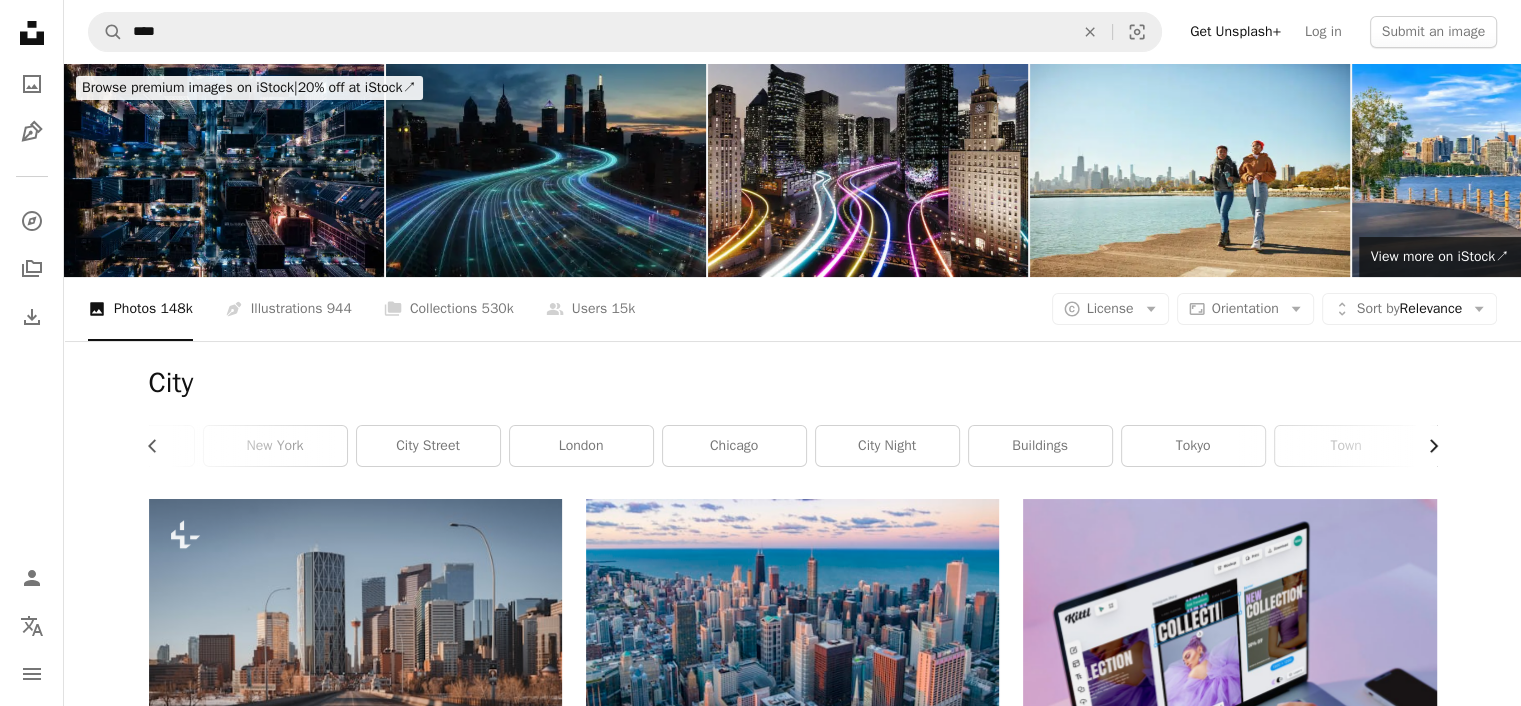 scroll, scrollTop: 0, scrollLeft: 300, axis: horizontal 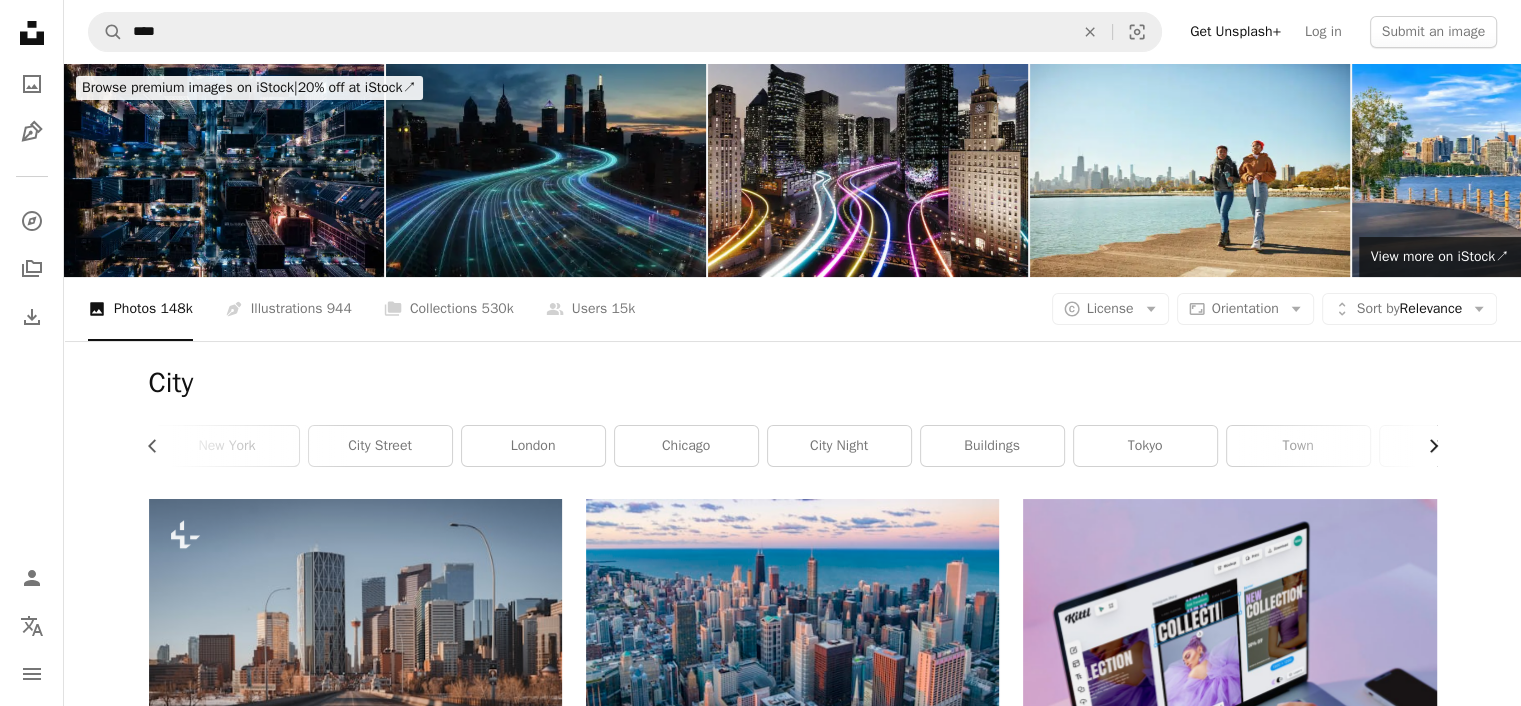 click on "Chevron right" 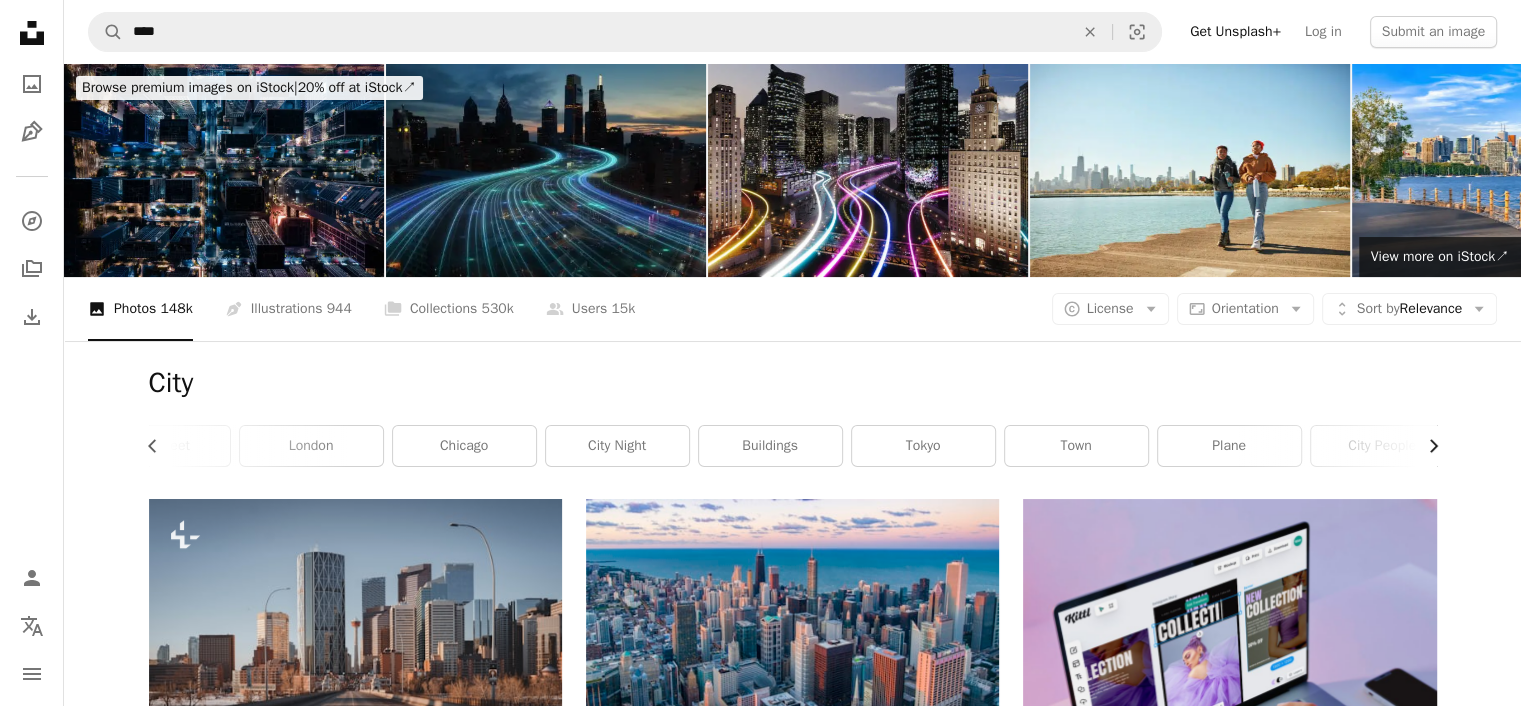 scroll, scrollTop: 0, scrollLeft: 540, axis: horizontal 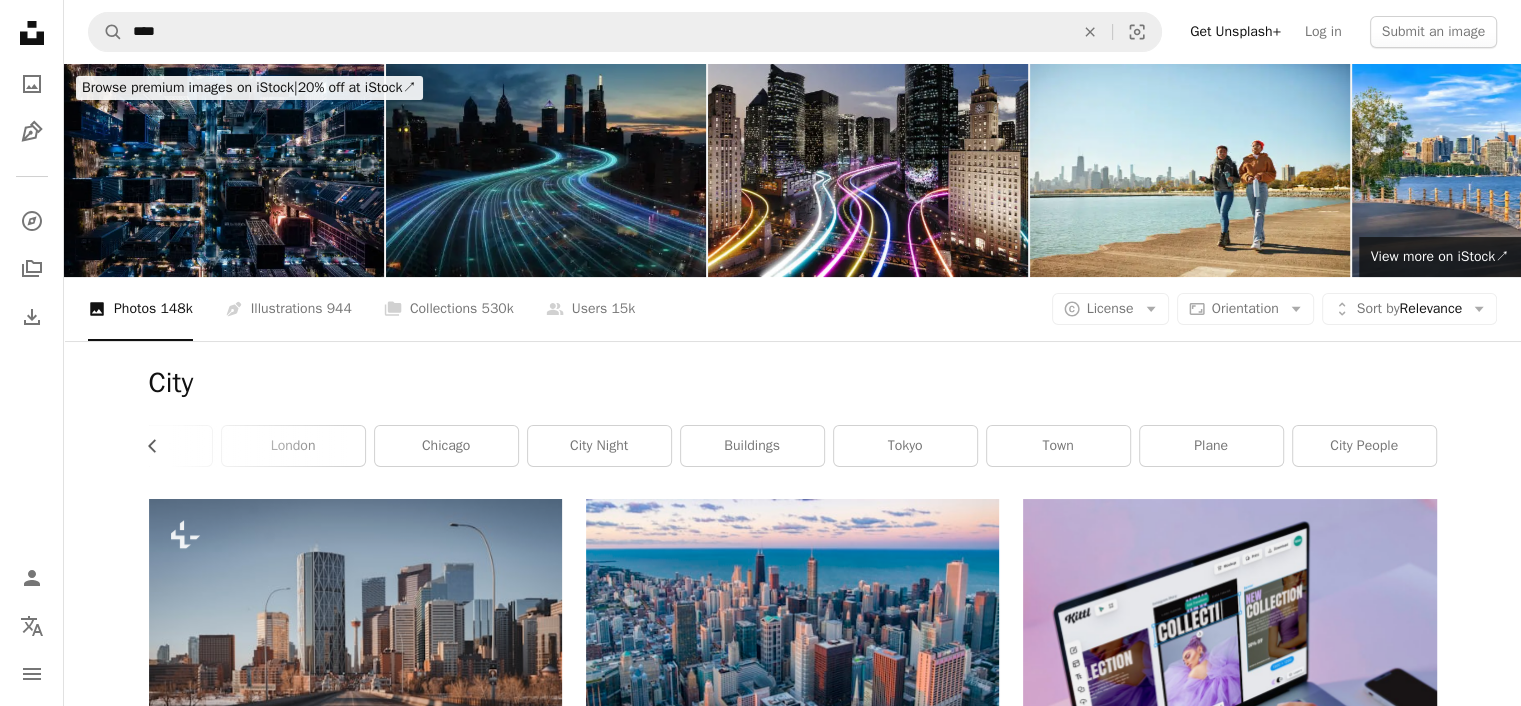click on "city people" at bounding box center (1364, 446) 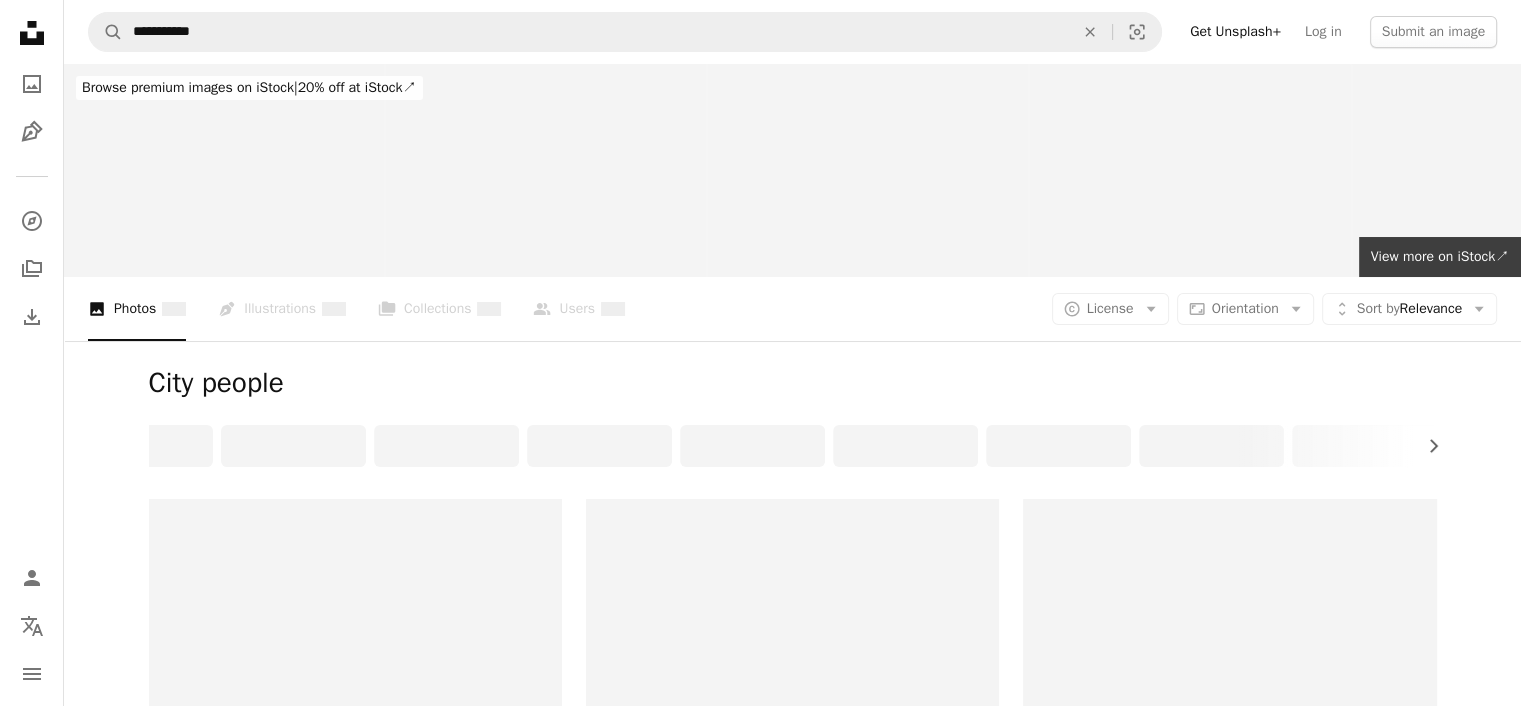 scroll, scrollTop: 0, scrollLeft: 0, axis: both 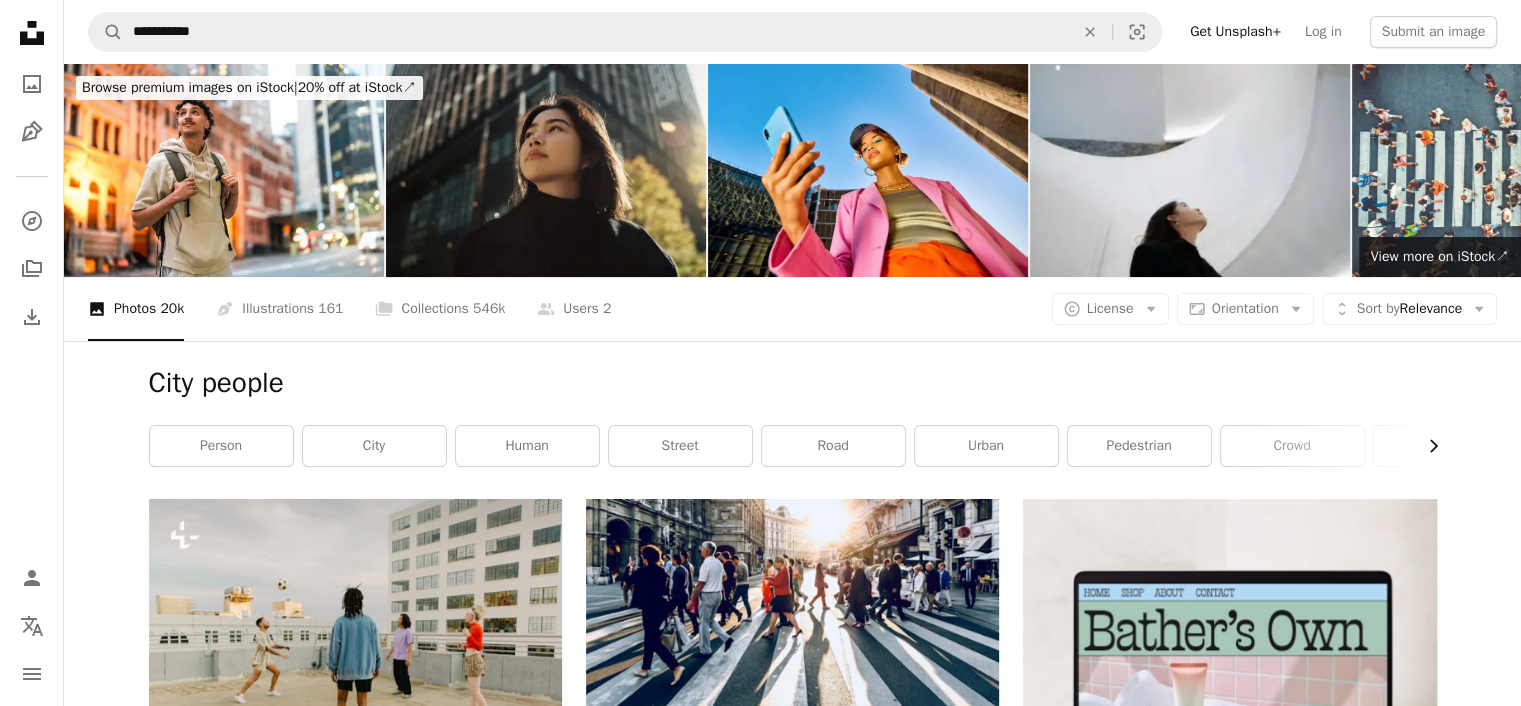click on "Chevron right" 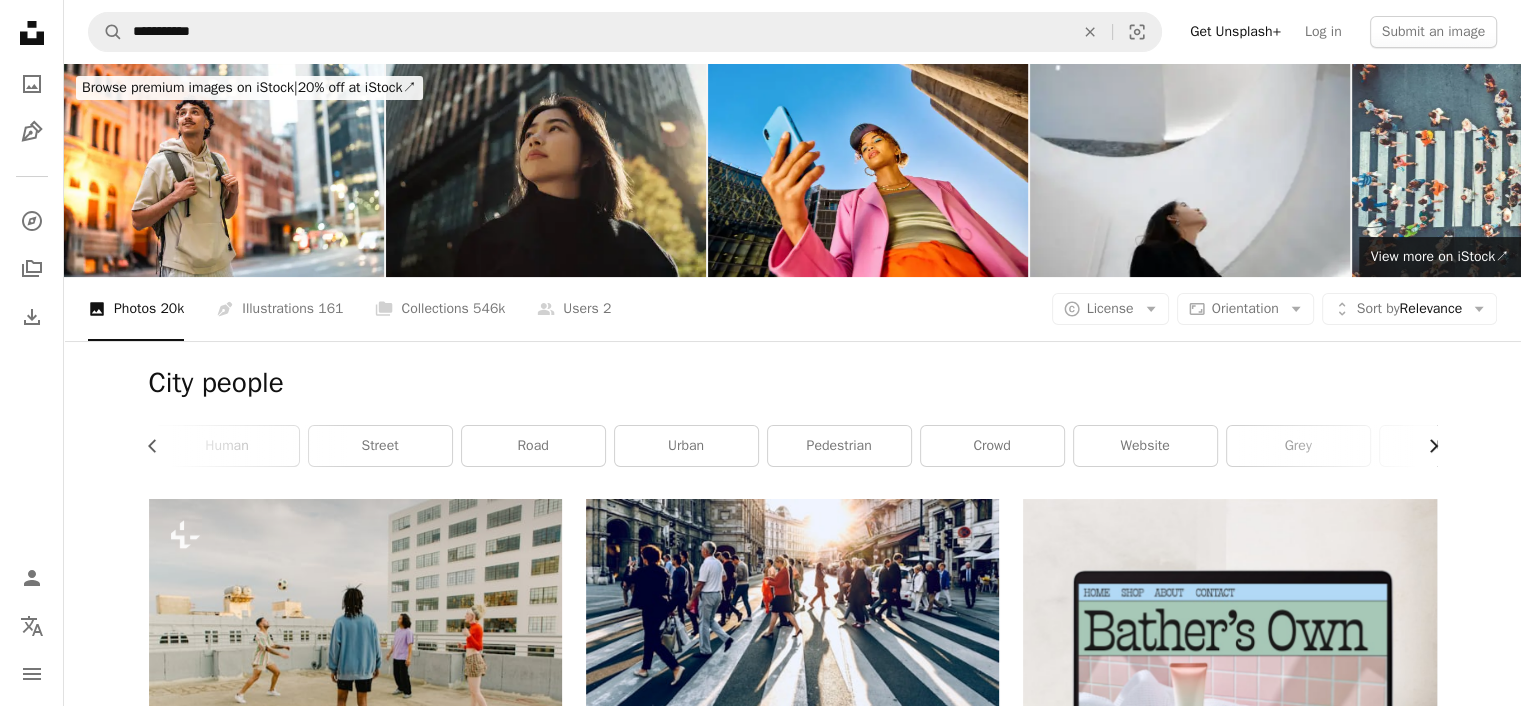 click on "Chevron right" 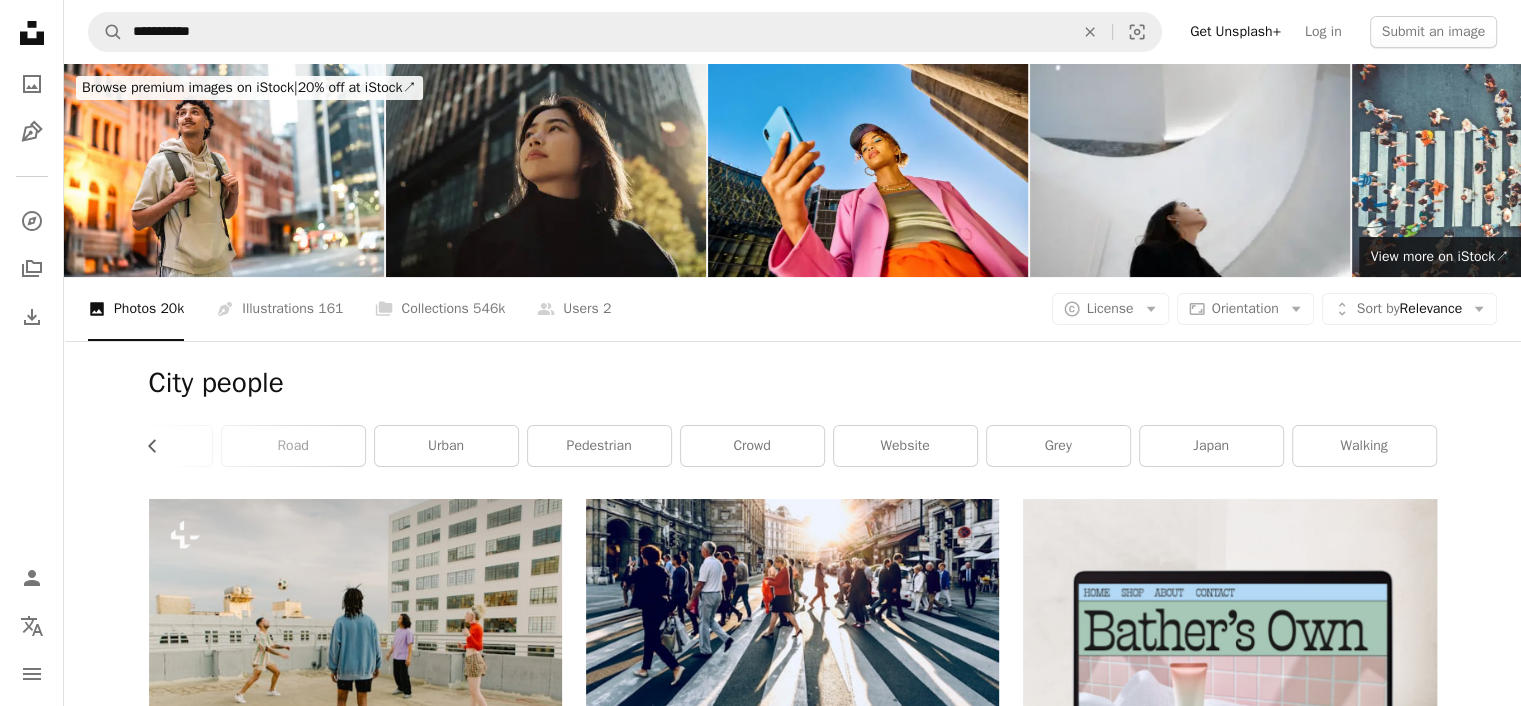 click on "walking" at bounding box center (1364, 446) 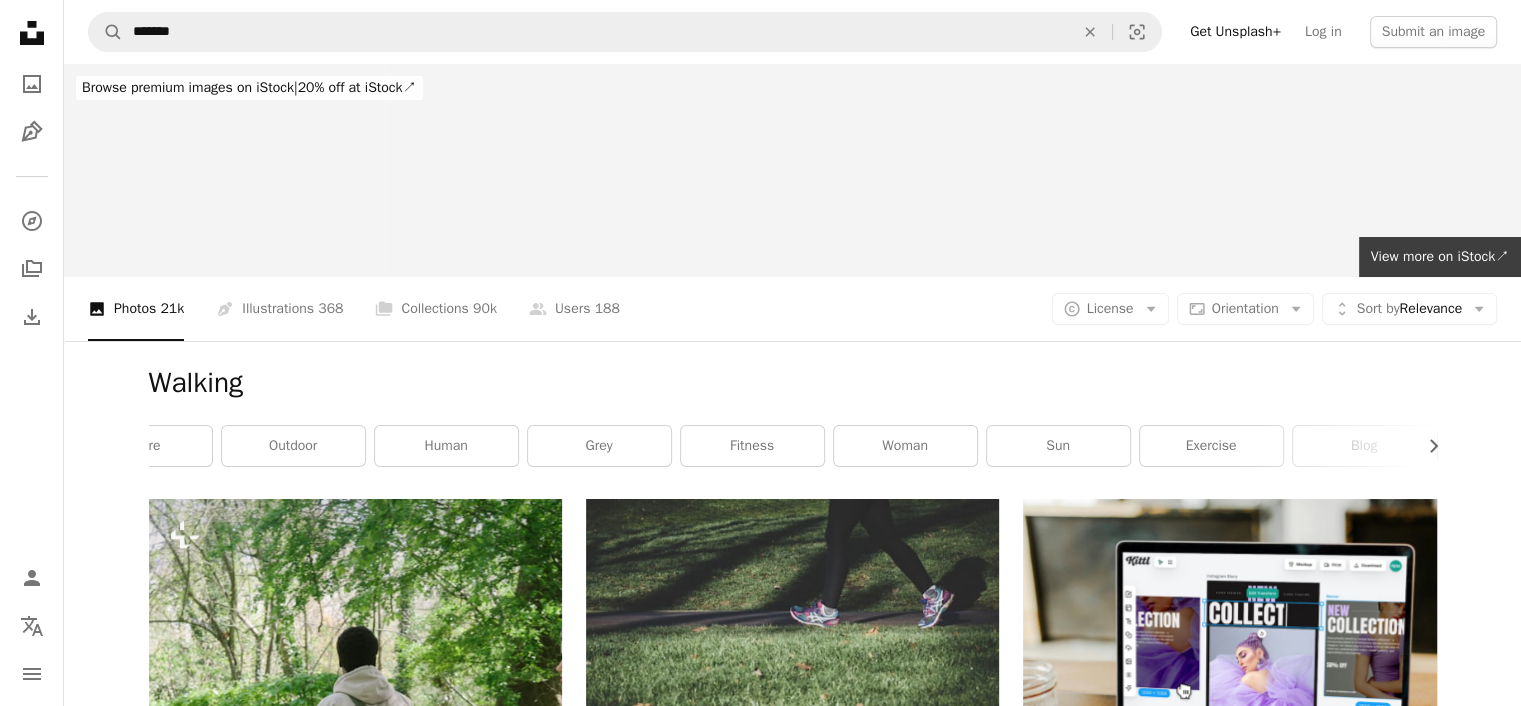 click on "Chevron right" 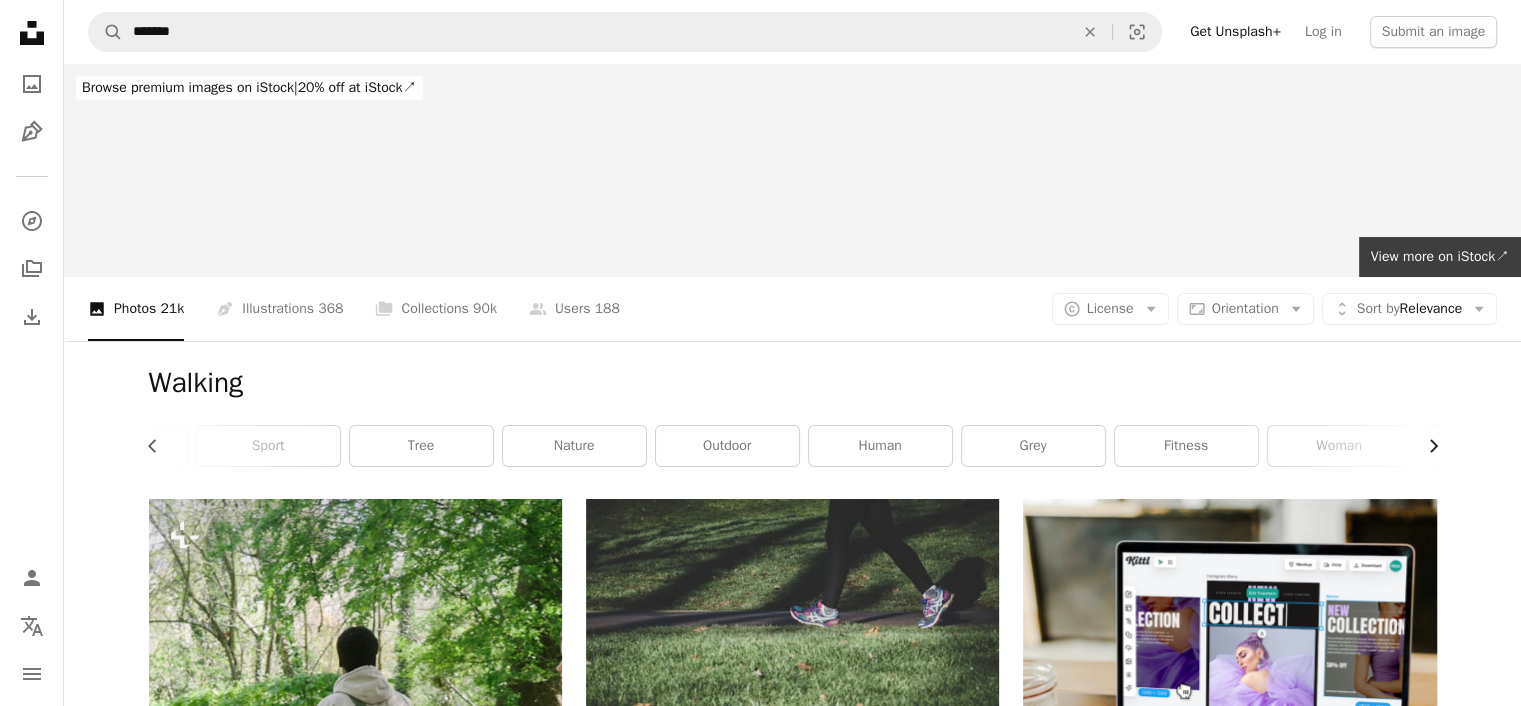 scroll, scrollTop: 0, scrollLeft: 300, axis: horizontal 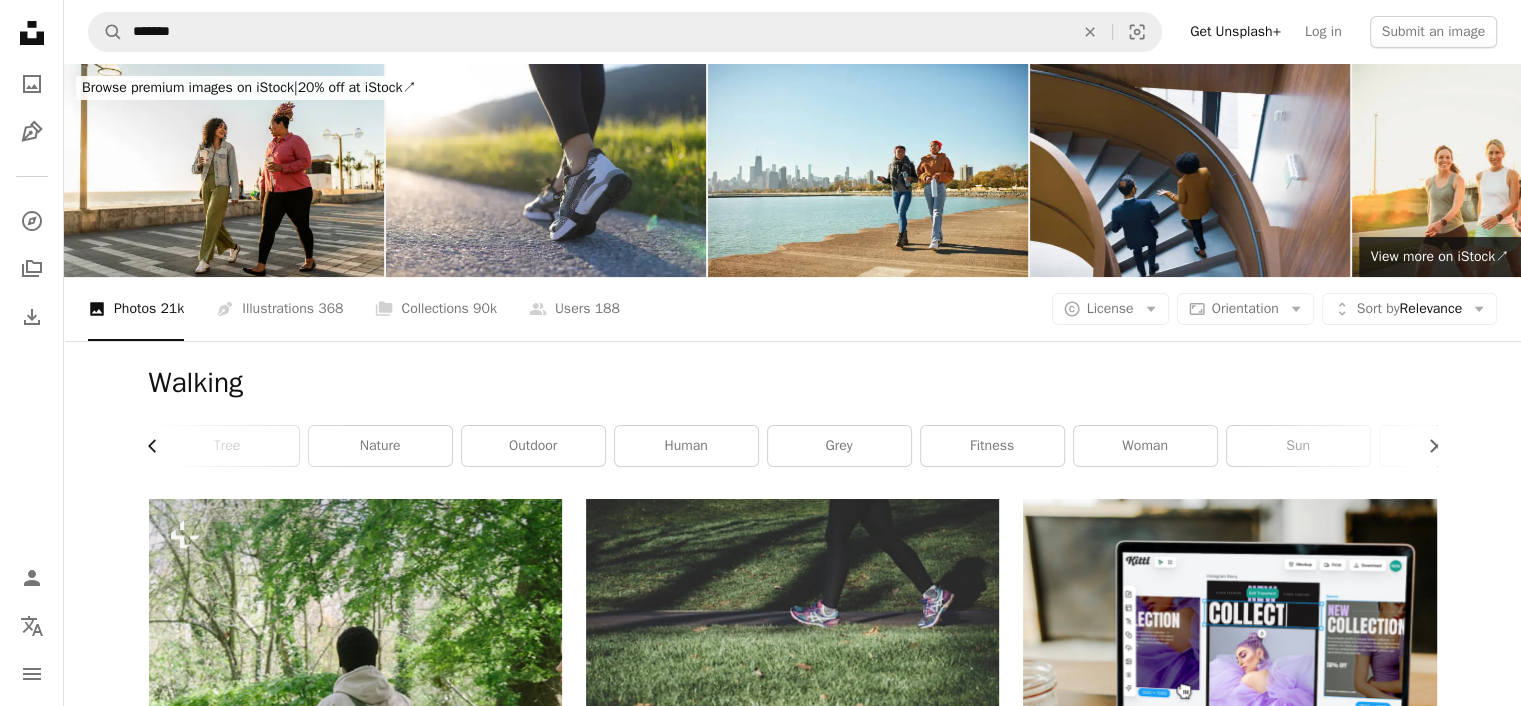 click on "Chevron left" 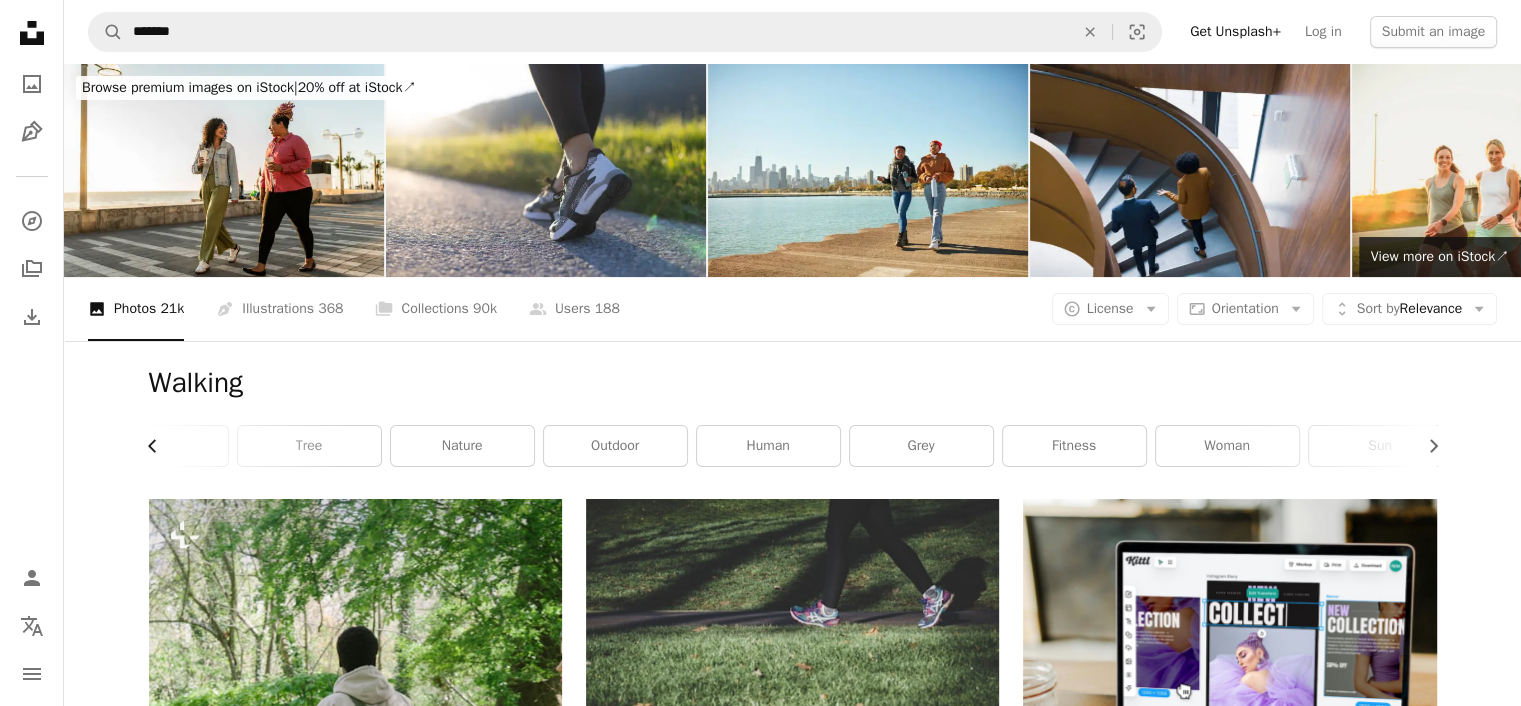 scroll, scrollTop: 0, scrollLeft: 48, axis: horizontal 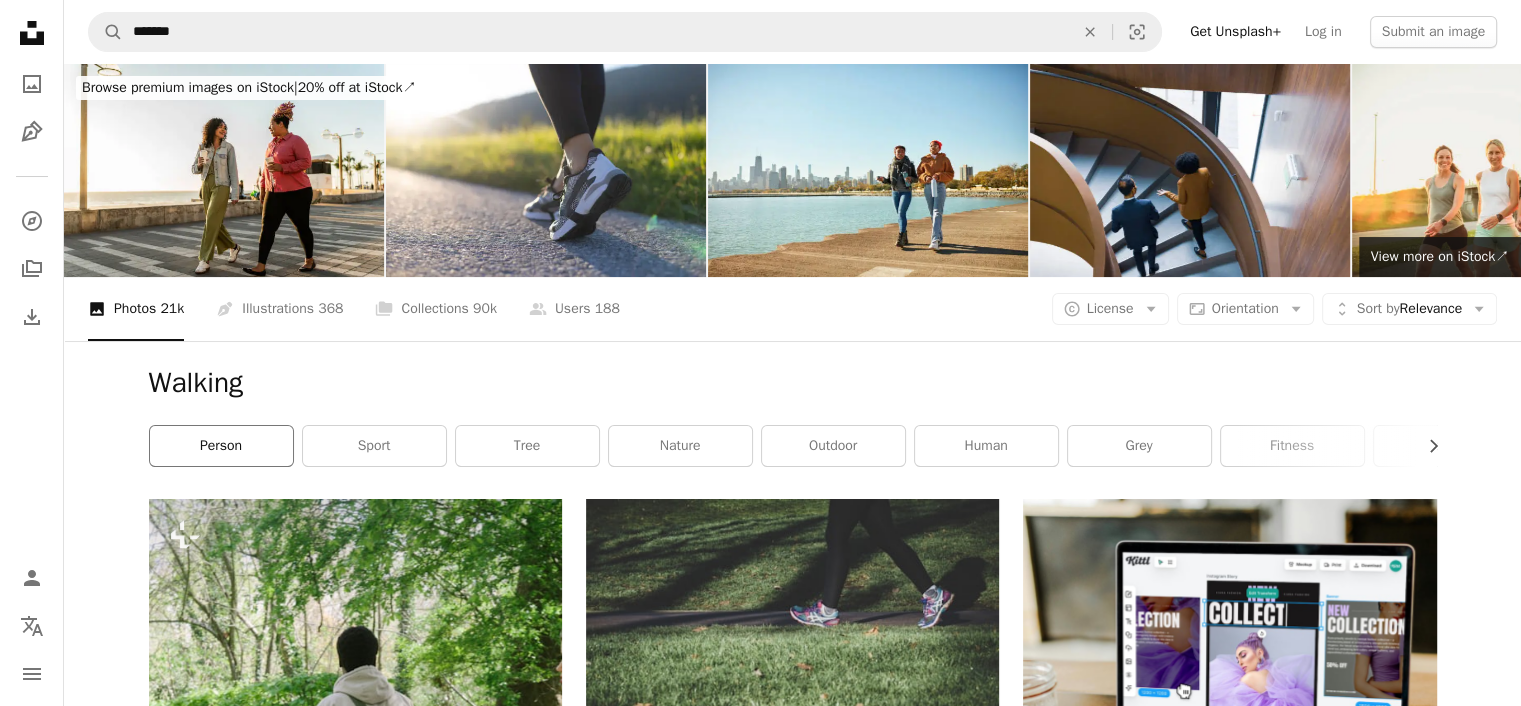 click on "person" at bounding box center [221, 446] 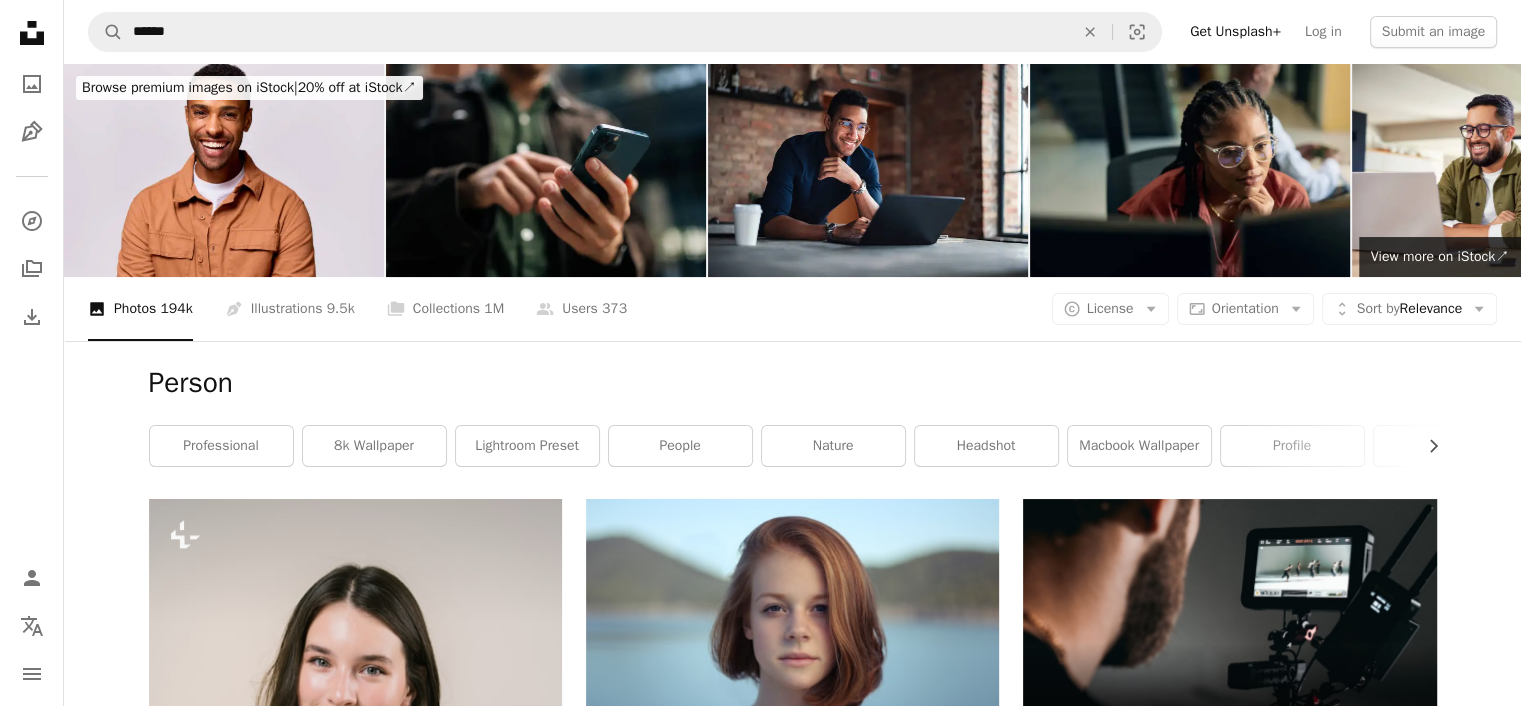click on "professional" at bounding box center [221, 446] 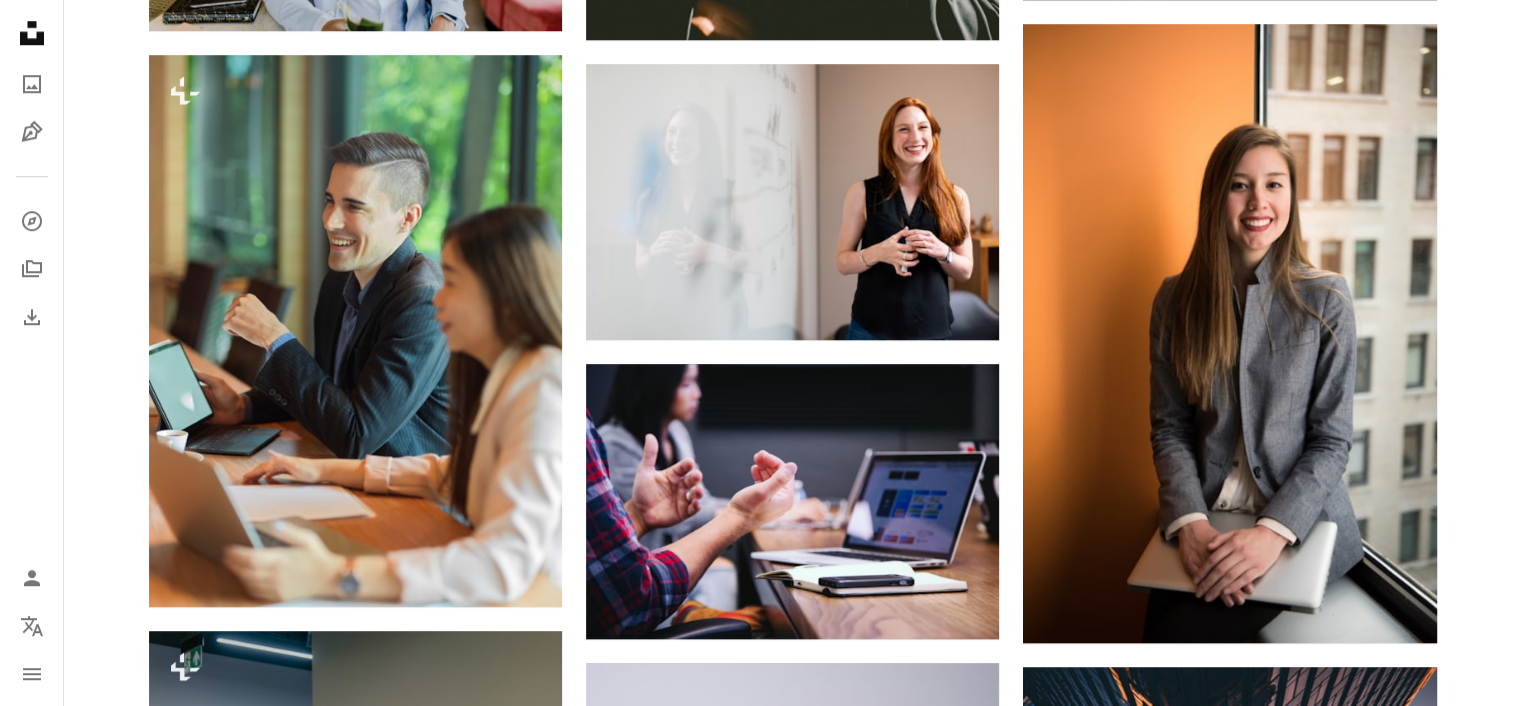scroll, scrollTop: 0, scrollLeft: 0, axis: both 